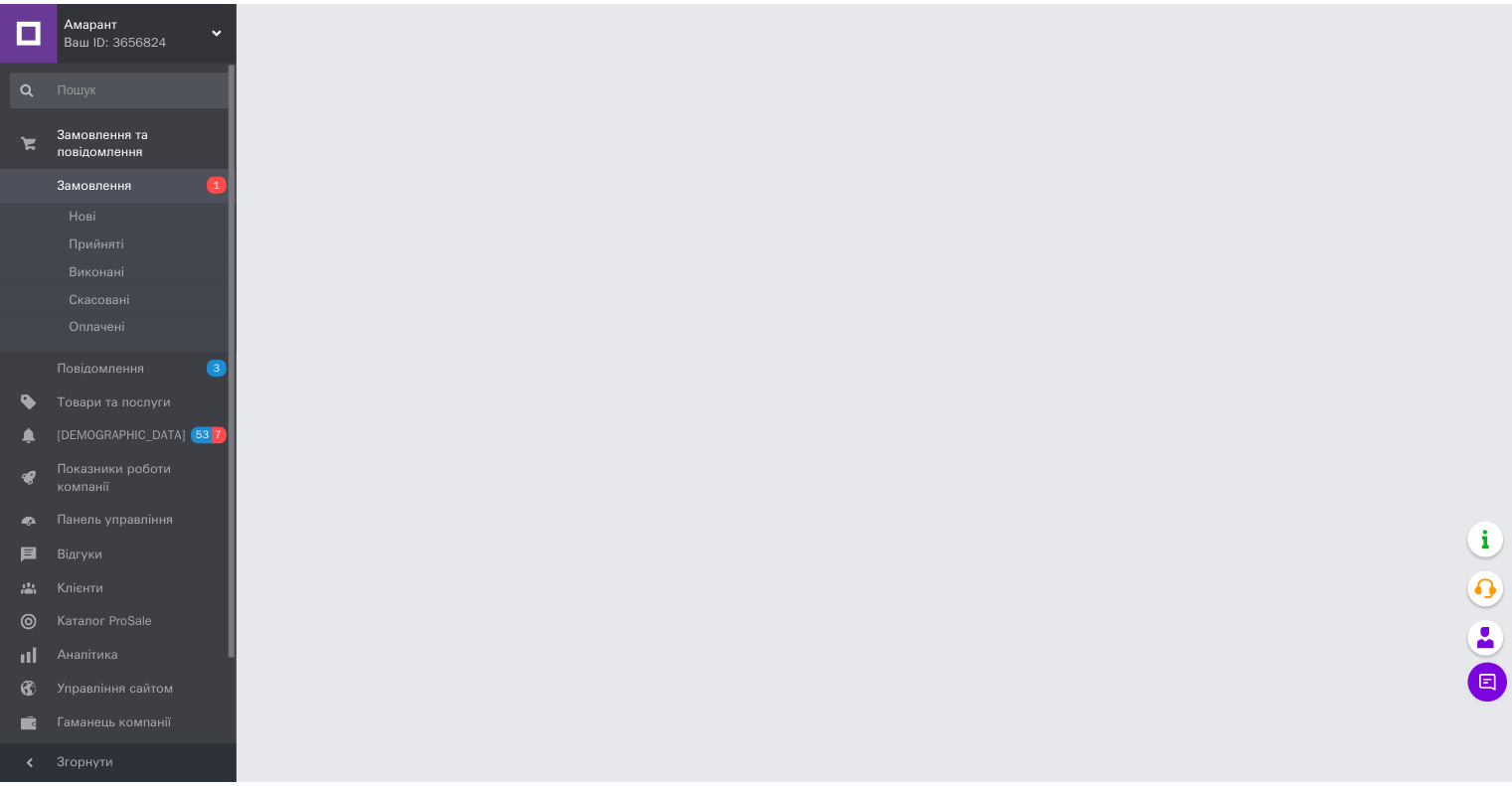 scroll, scrollTop: 0, scrollLeft: 0, axis: both 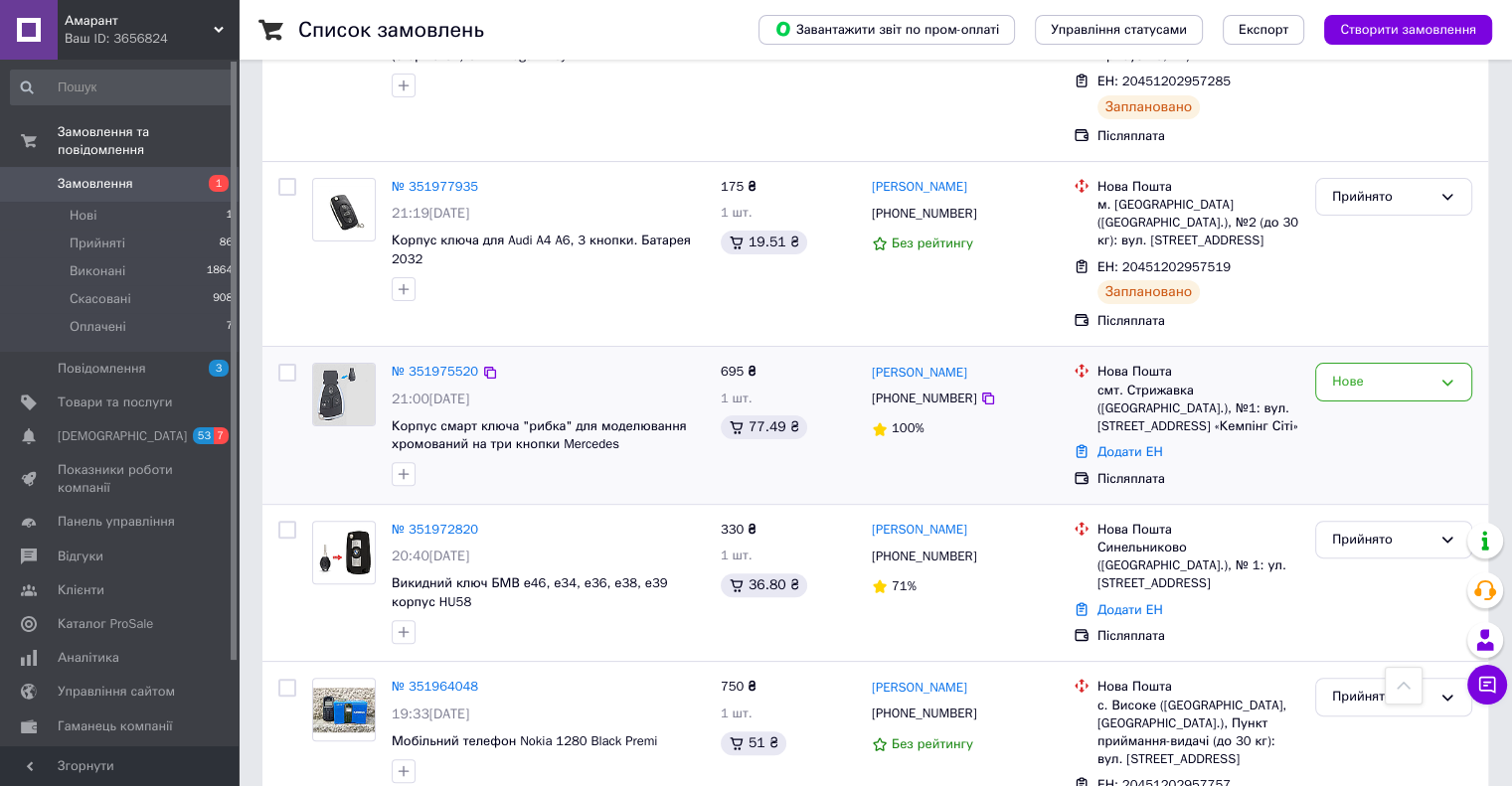 drag, startPoint x: 1415, startPoint y: 437, endPoint x: 1369, endPoint y: 341, distance: 106.45187 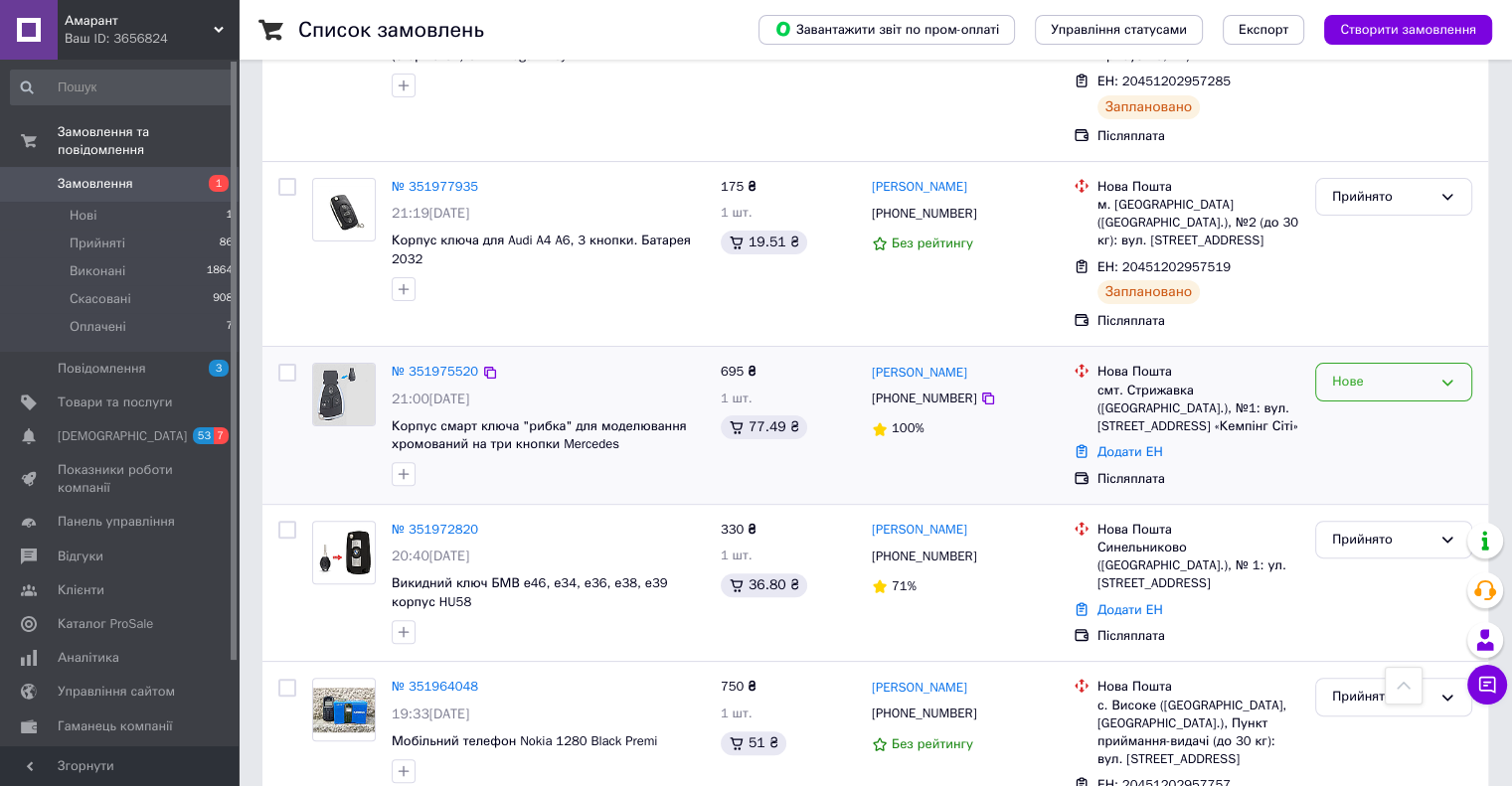 click on "Нове" at bounding box center [1394, 425] 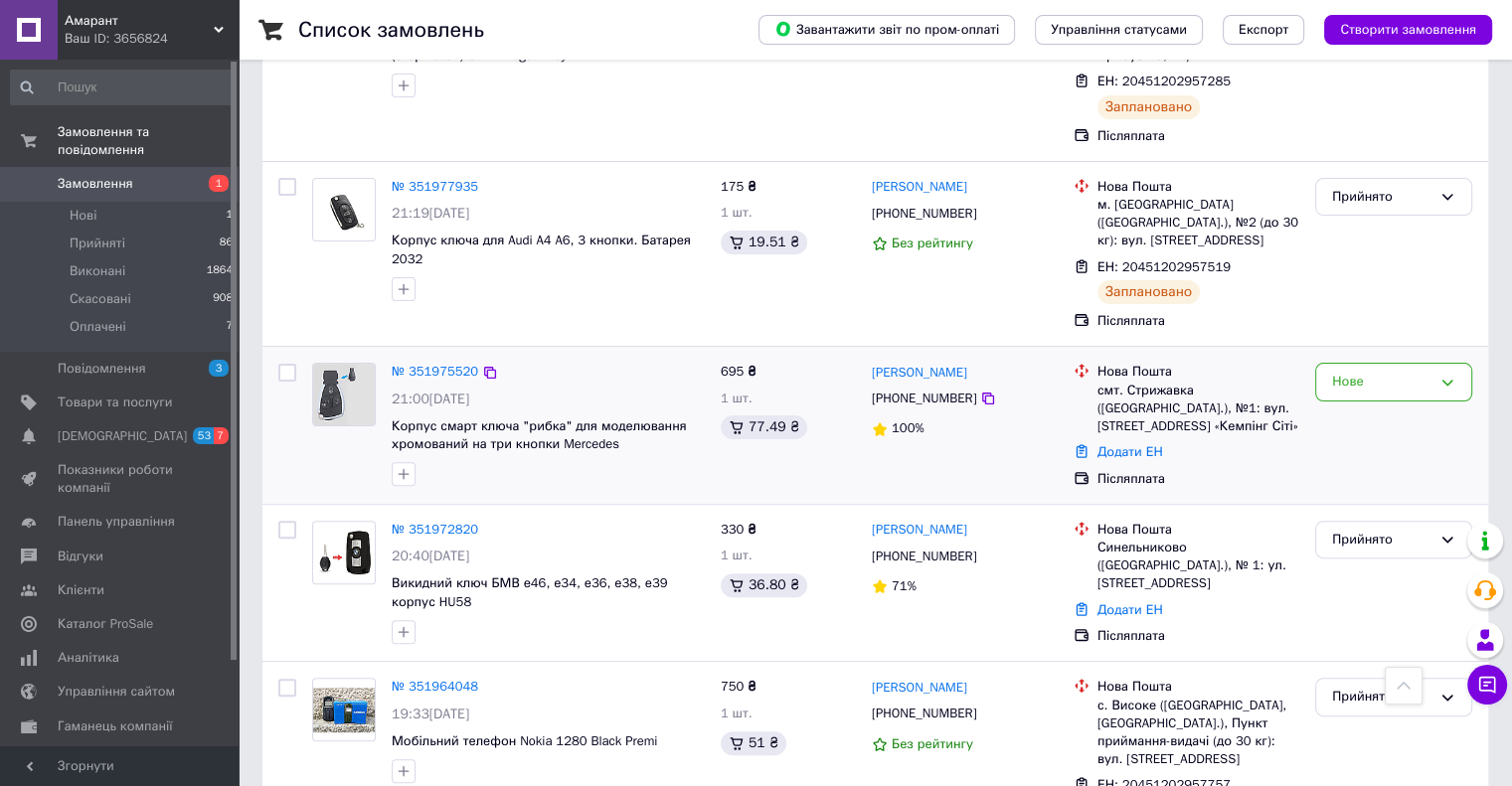click on "Нове" at bounding box center (1394, 382) 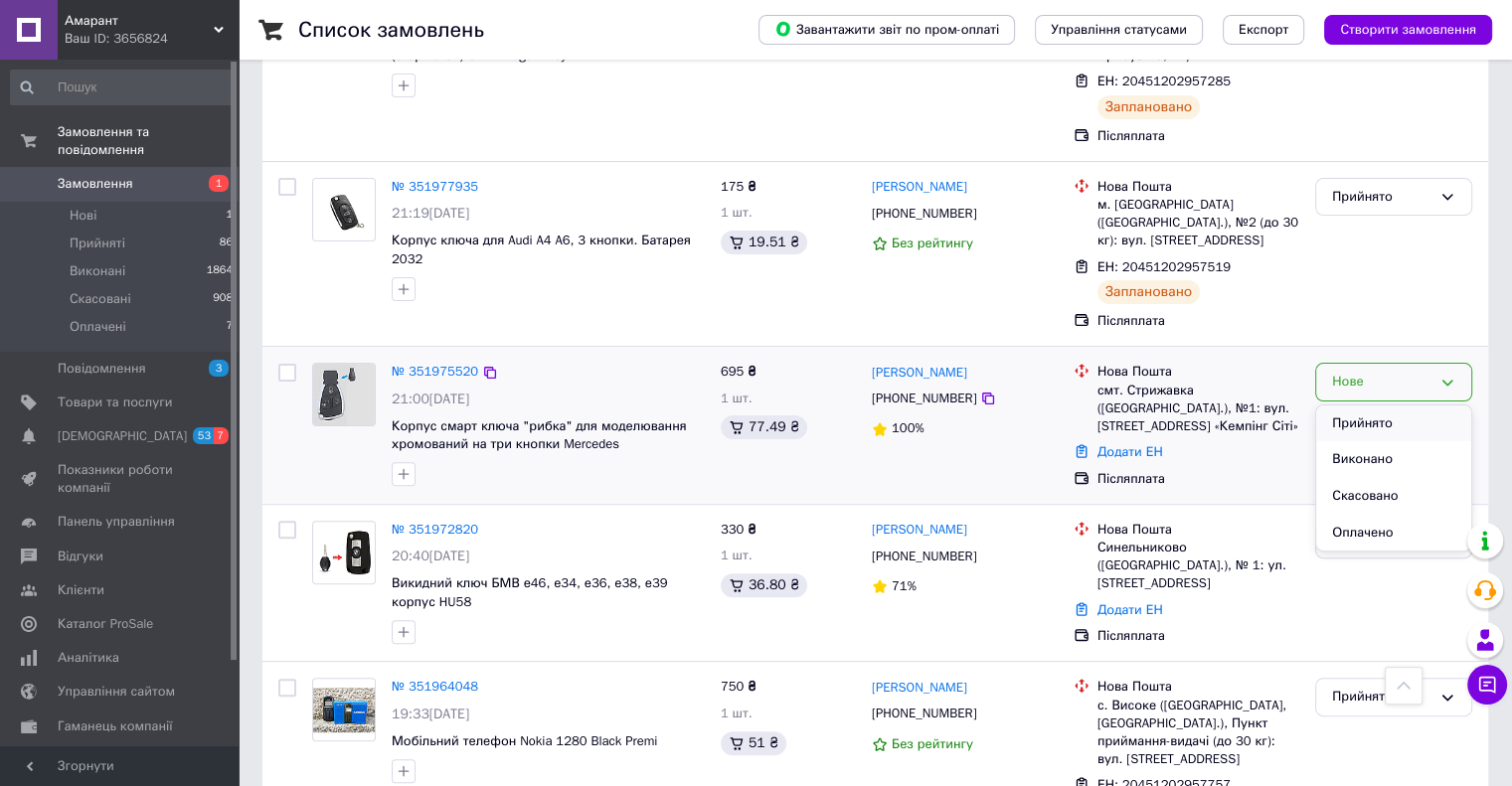 click on "Прийнято" at bounding box center (1394, 423) 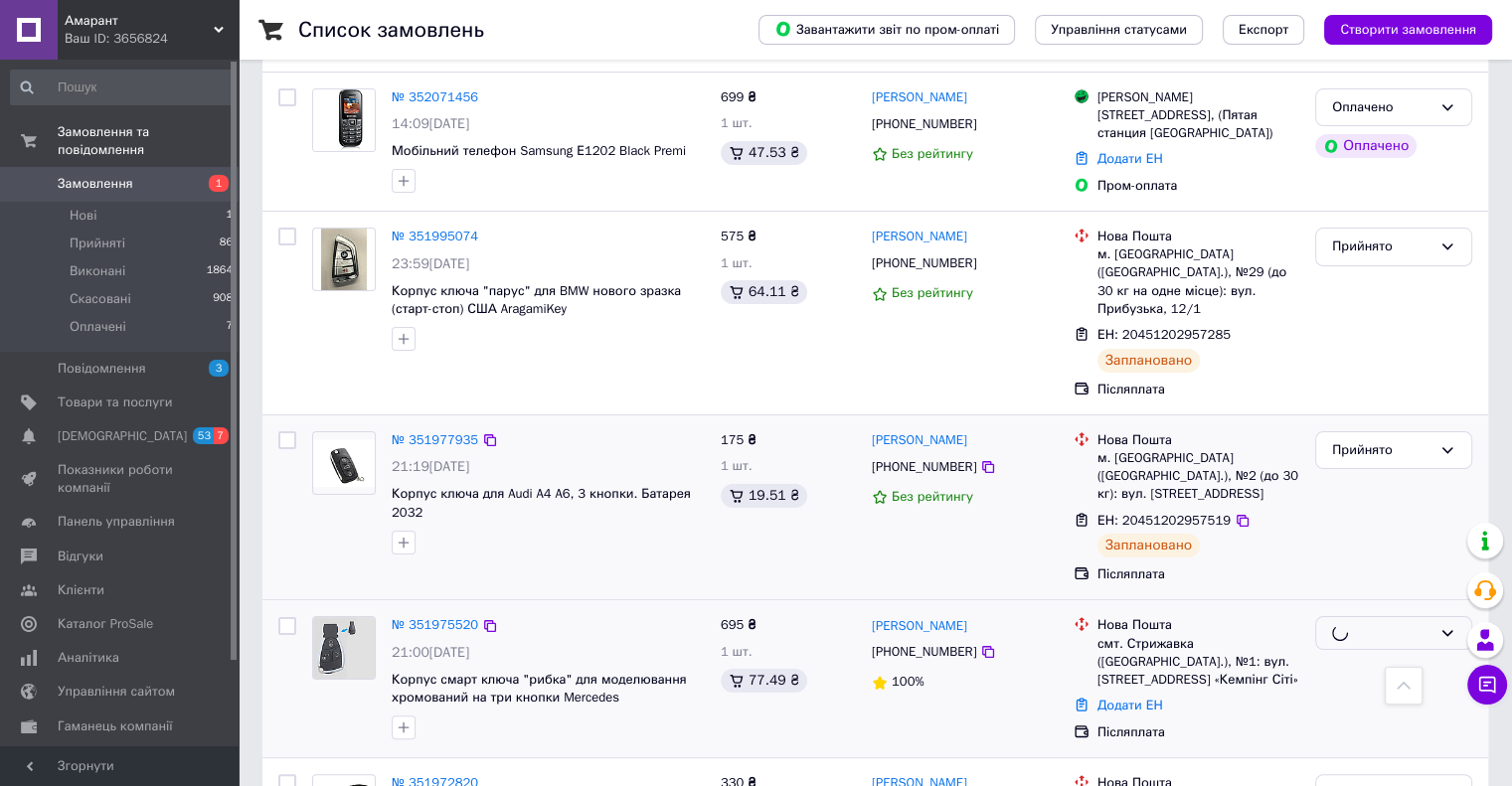 scroll, scrollTop: 0, scrollLeft: 0, axis: both 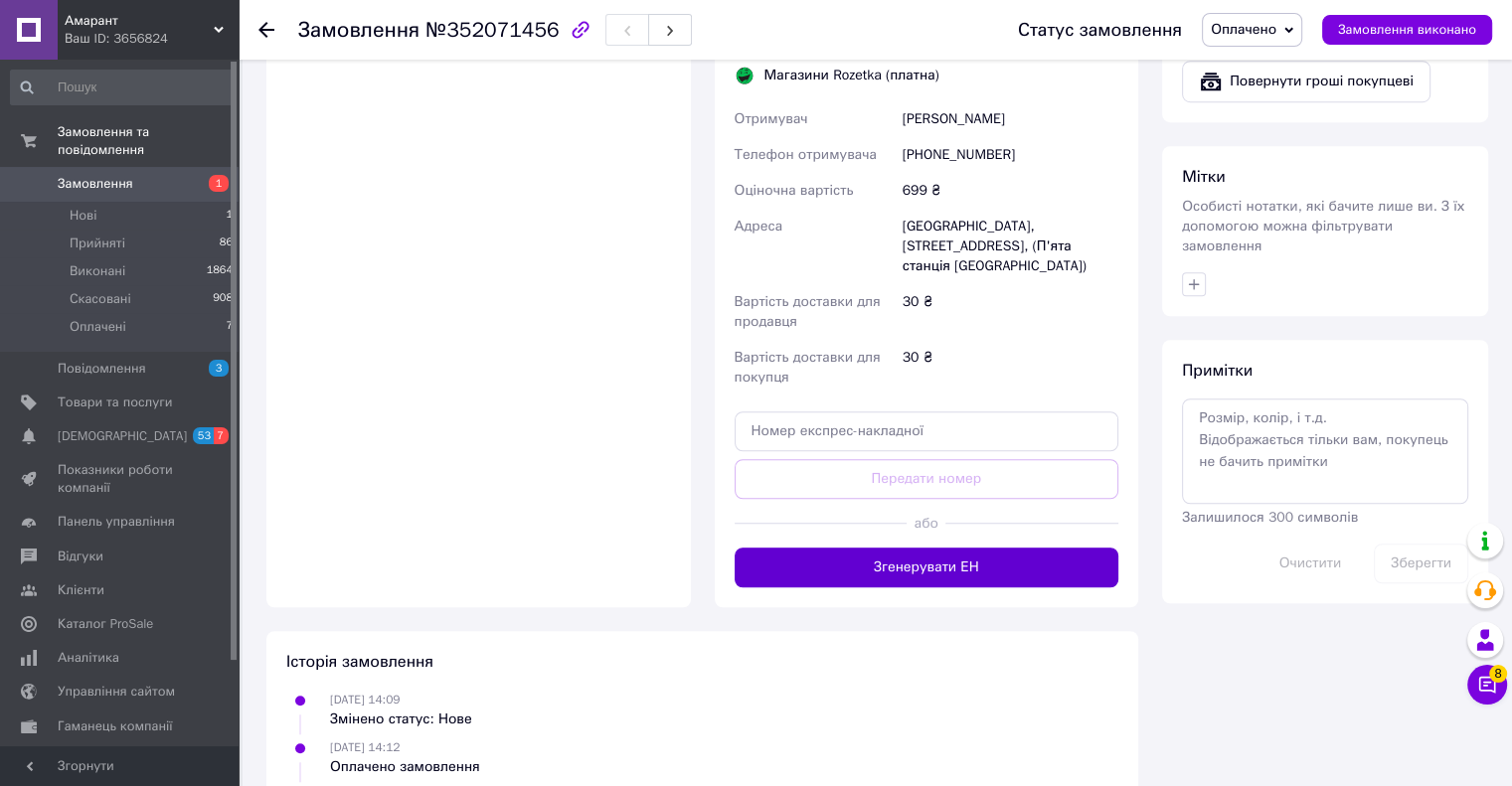 click on "Згенерувати ЕН" at bounding box center (926, 567) 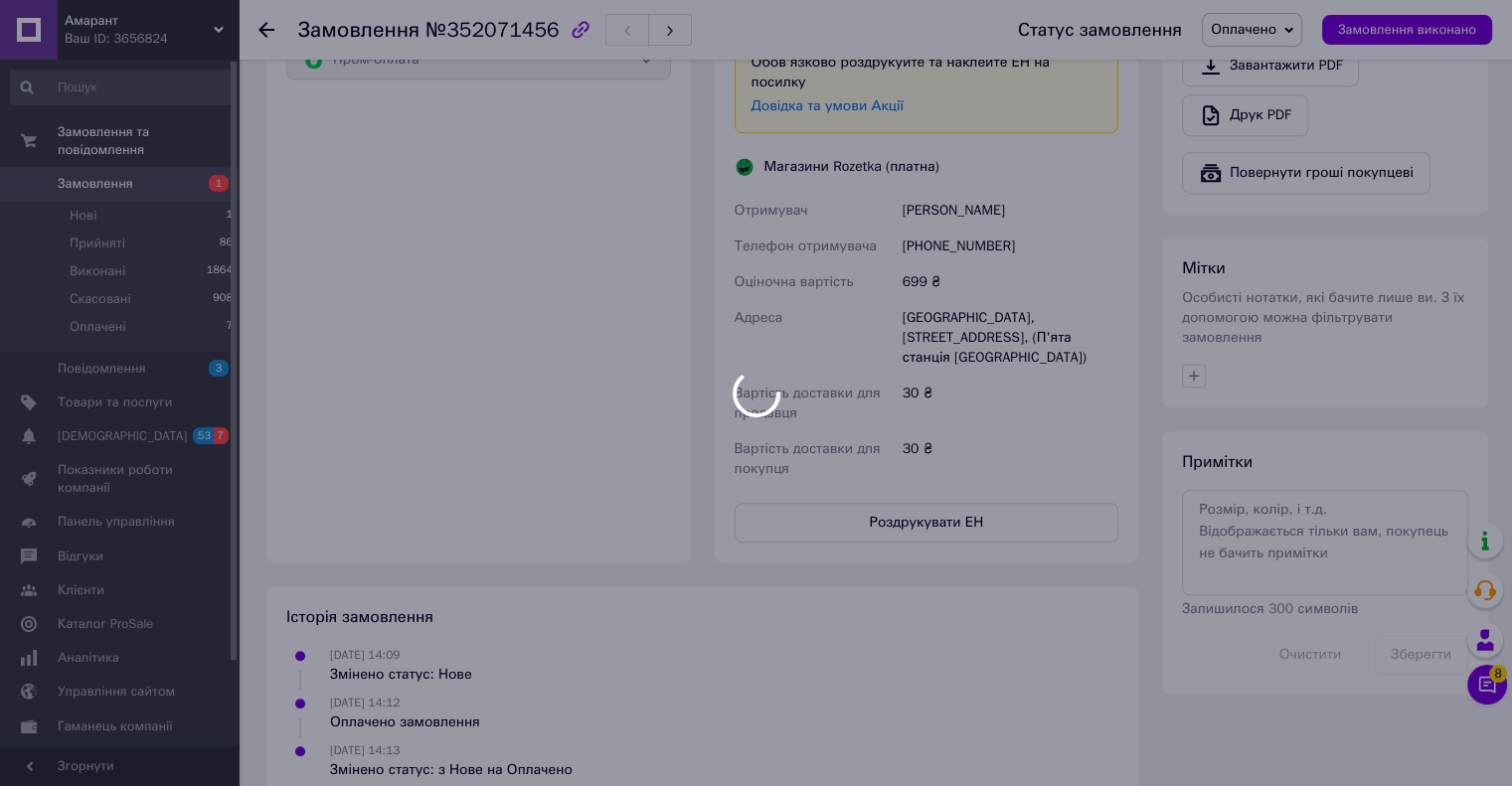 scroll, scrollTop: 1347, scrollLeft: 0, axis: vertical 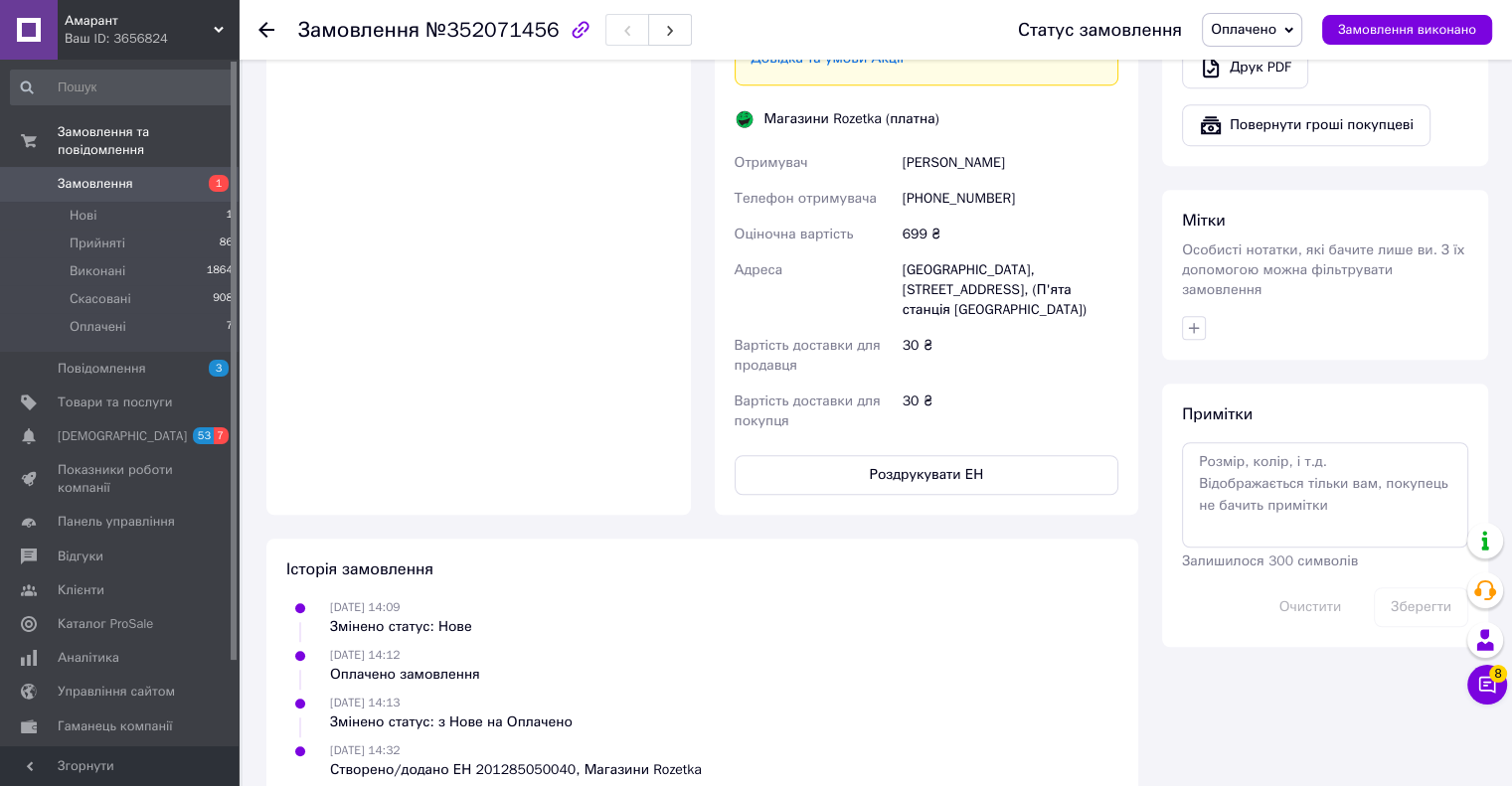 click on "Доставка Редагувати Доставка до магазинів Rozetka Для продавця 30 ₴   (згідно з умовами акції) — списуються з вашого Балансу. Для покупця безкоштовно   за умови підписки: для замовлень від 100 ₴ вагою до 15 кг,
об'ємною вагою до 30 кг
і довжиною до 120 см оплата замовлення Пром-оплатою або при отриманні якщо посилку не заберуть — повернення безкоштовно Без підписки для покупця - 30 ₴ Обов'язково роздрукуйте та наклейте ЕН на посилку Довідка та умови Акції Магазини Rozetka (платна) Отримувач Глебко Вячеслав  Телефон отримувача +380634808286 Оціночна вартість 699 ₴ Адреса   *" at bounding box center (926, 90) 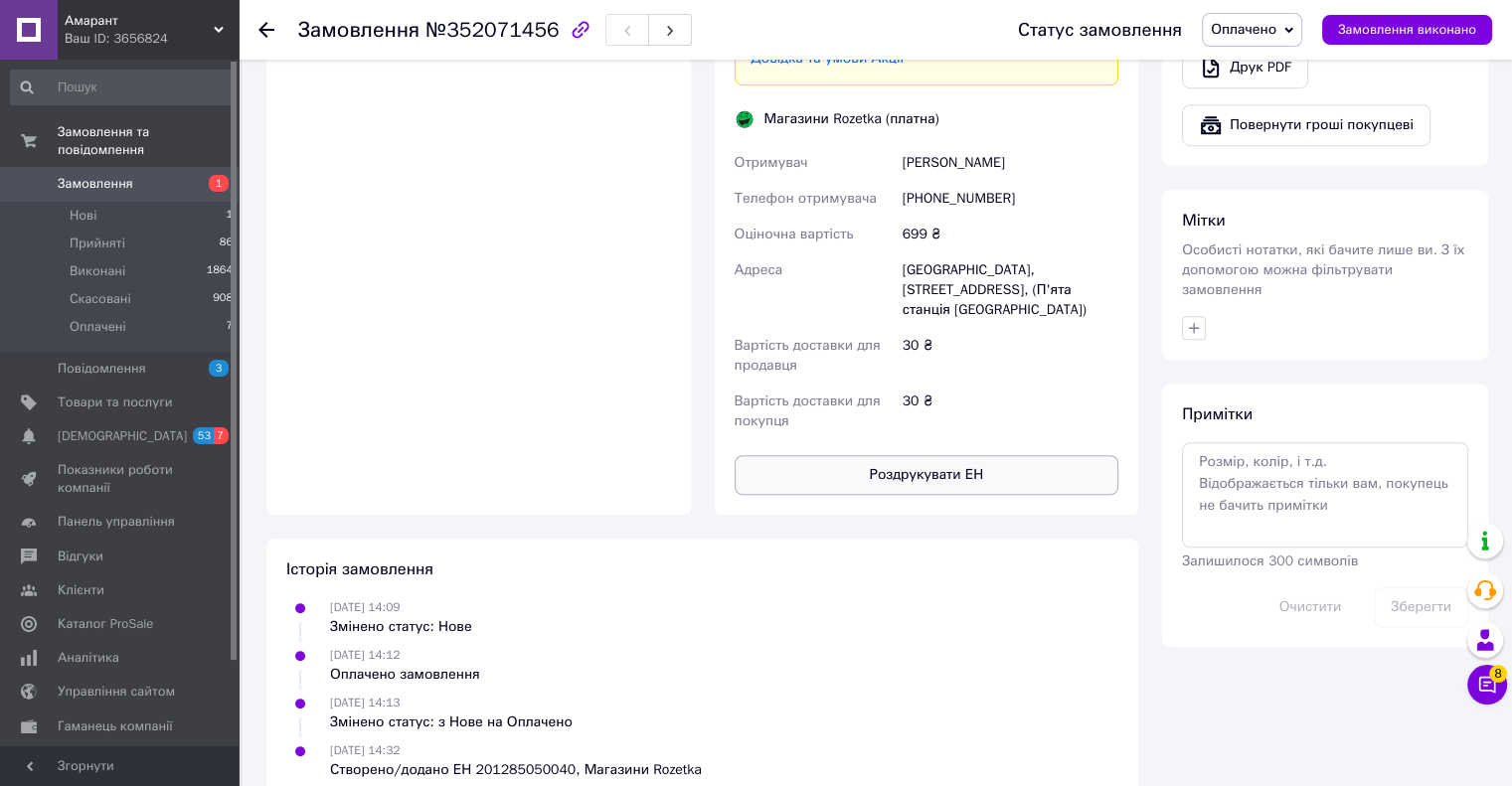 click on "Роздрукувати ЕН" at bounding box center [926, 475] 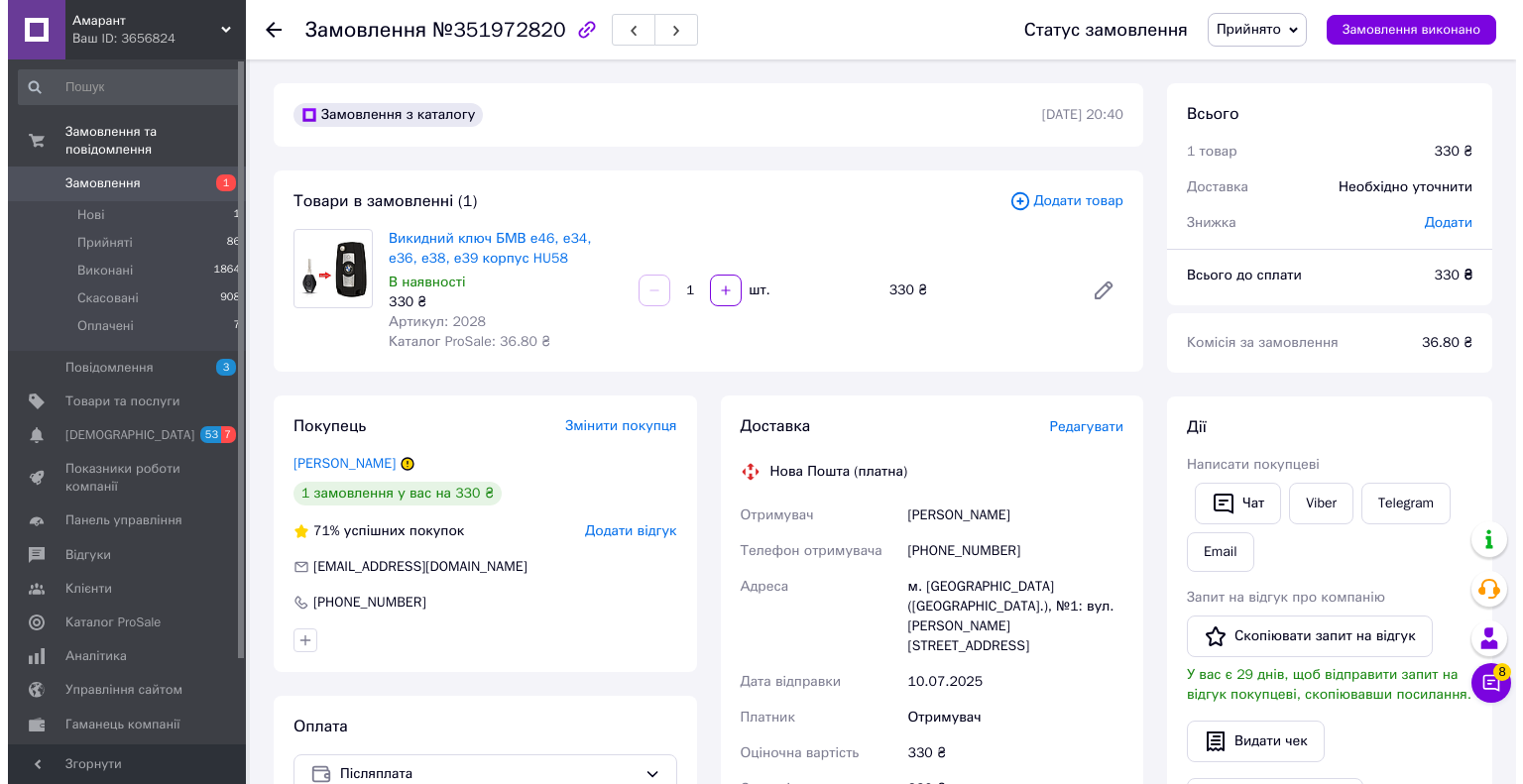 scroll, scrollTop: 0, scrollLeft: 0, axis: both 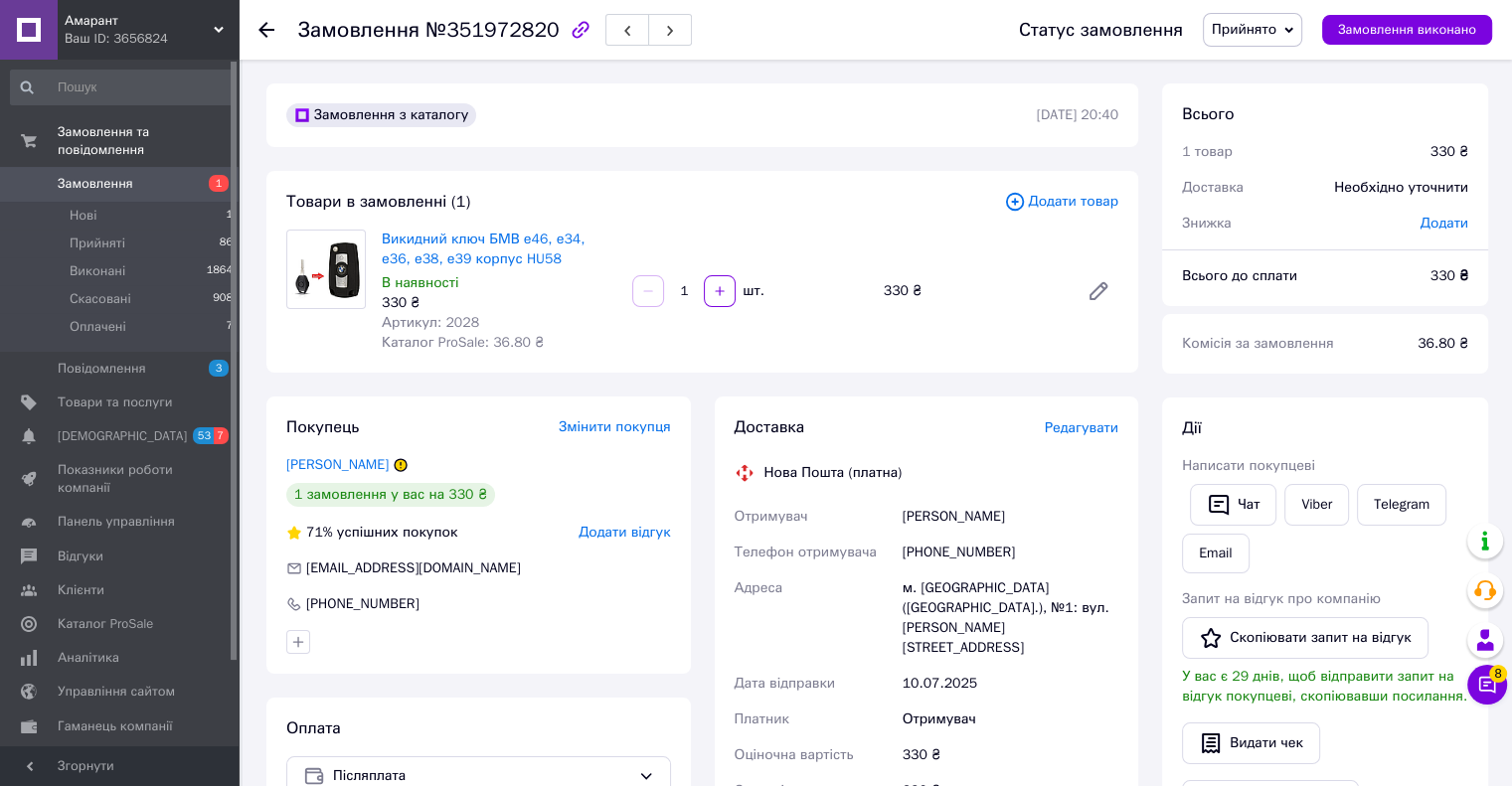 click on "Редагувати" at bounding box center [1082, 427] 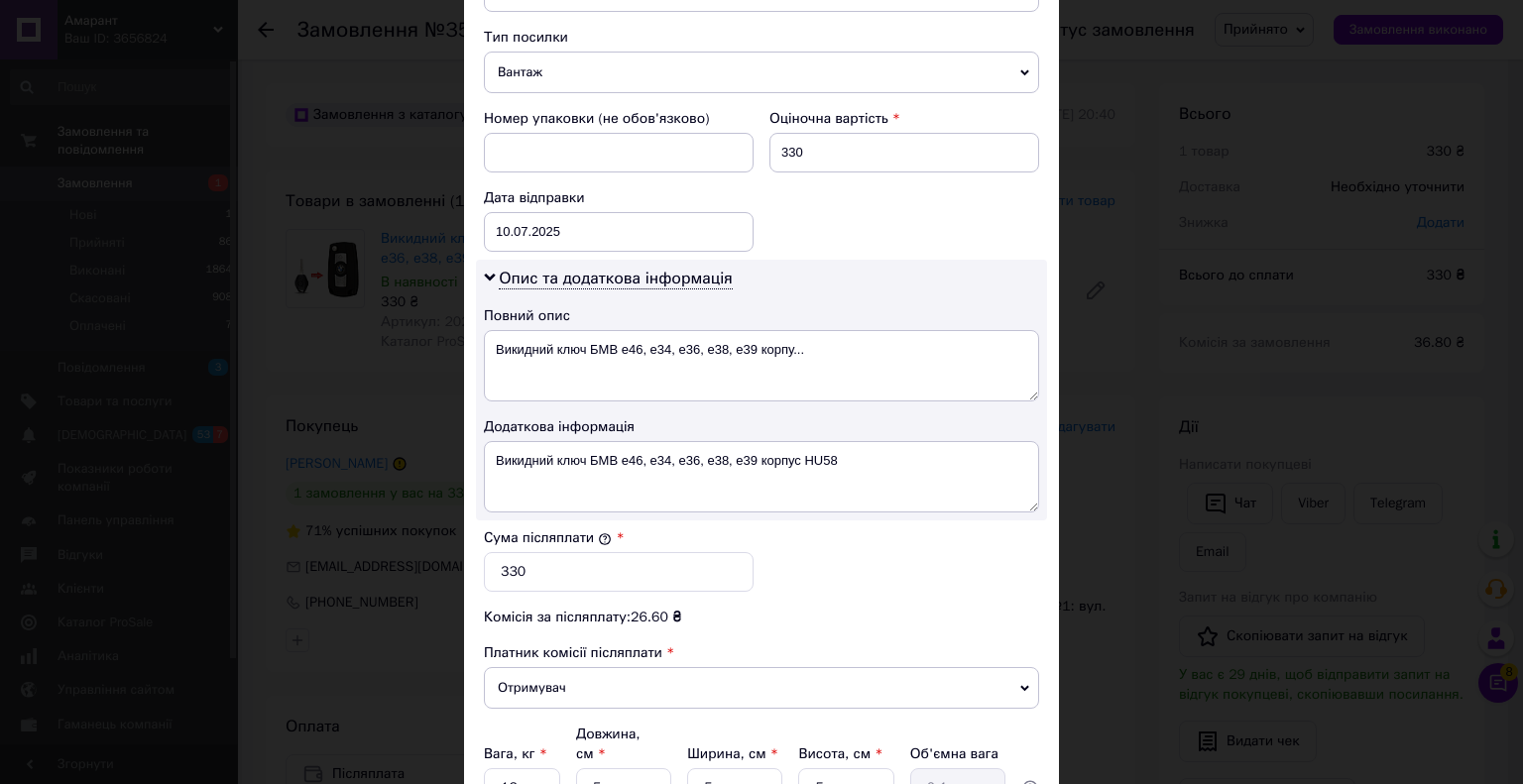 scroll, scrollTop: 793, scrollLeft: 0, axis: vertical 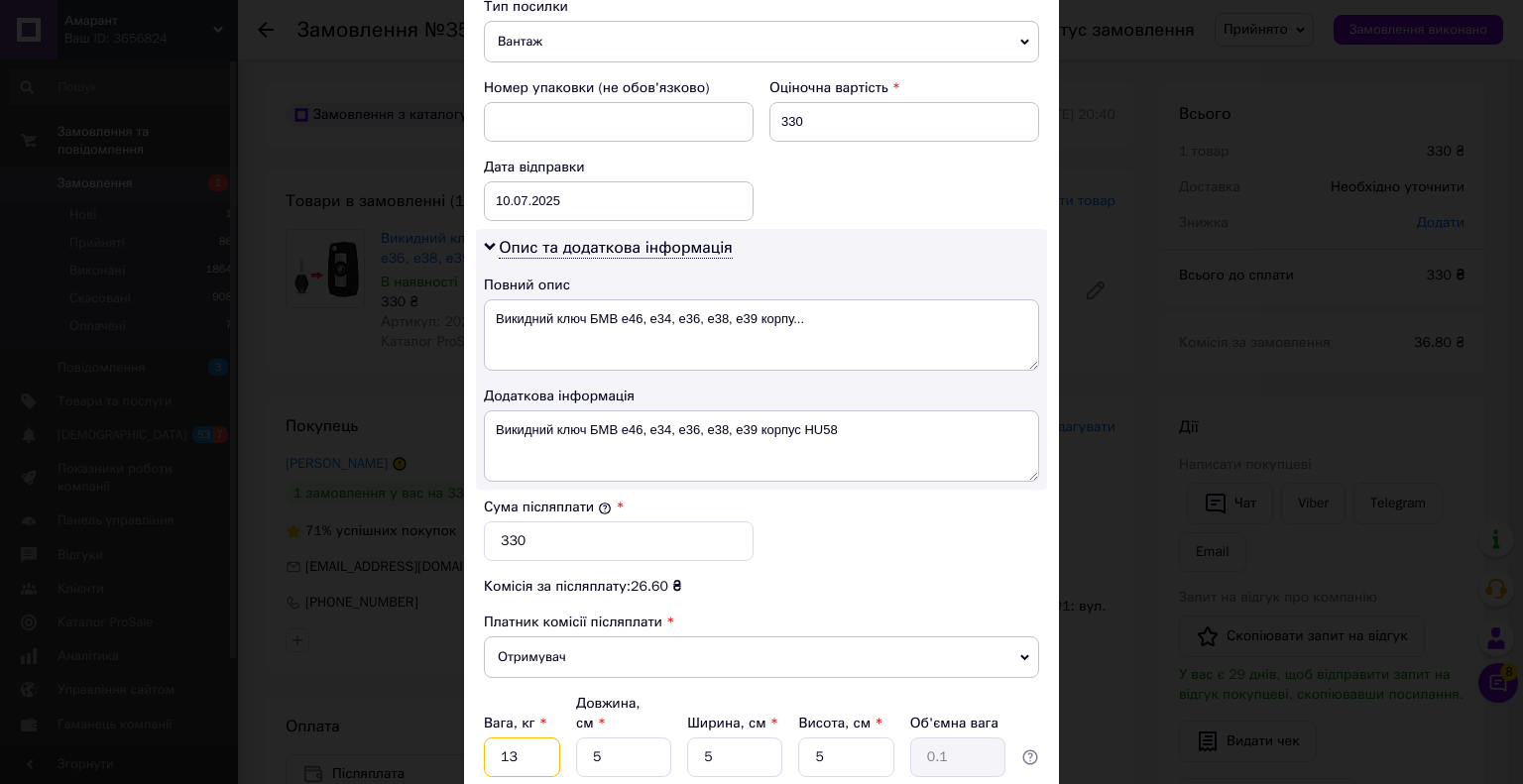 click on "13" at bounding box center (522, 757) 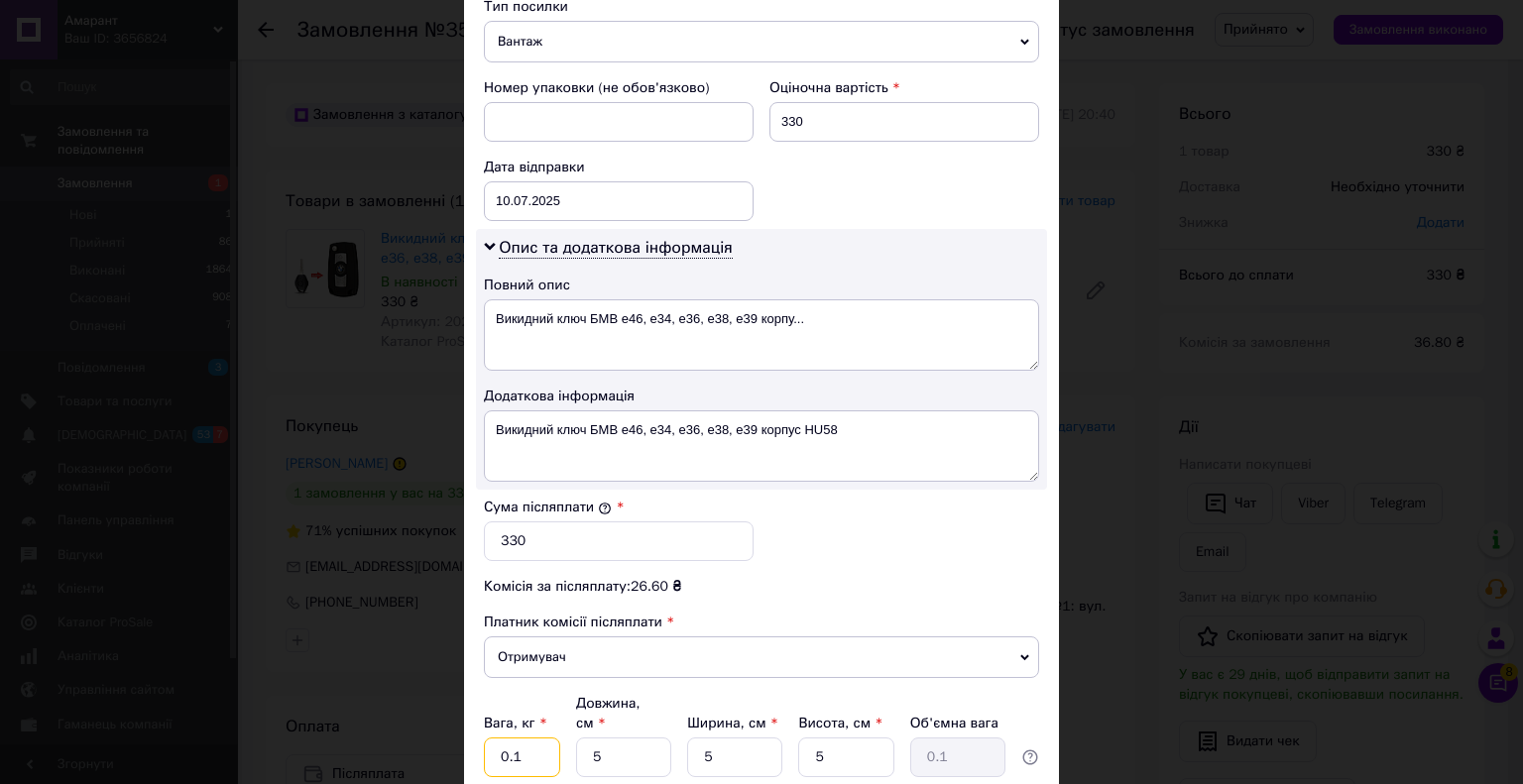 type on "0.1" 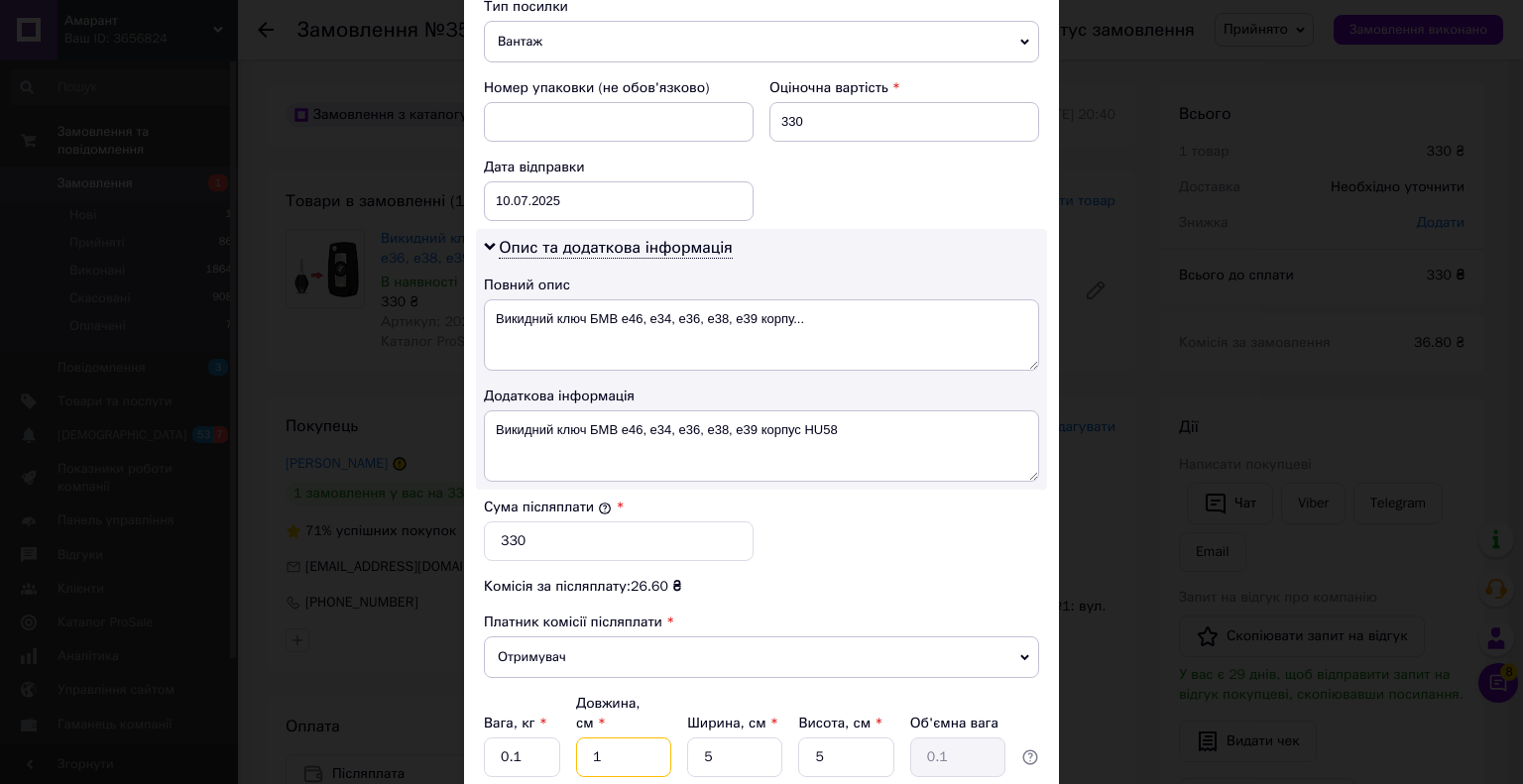 type on "1" 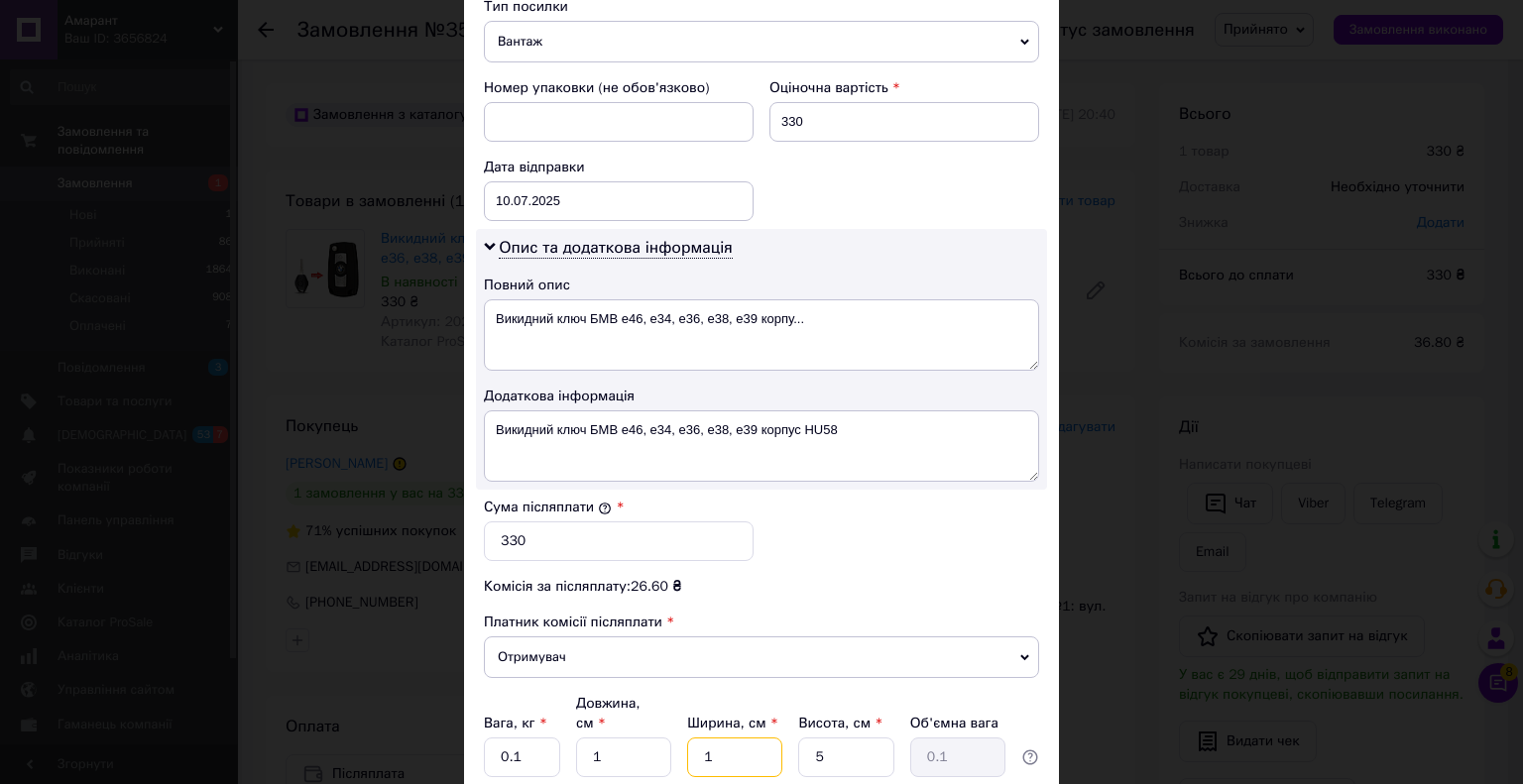 type on "1" 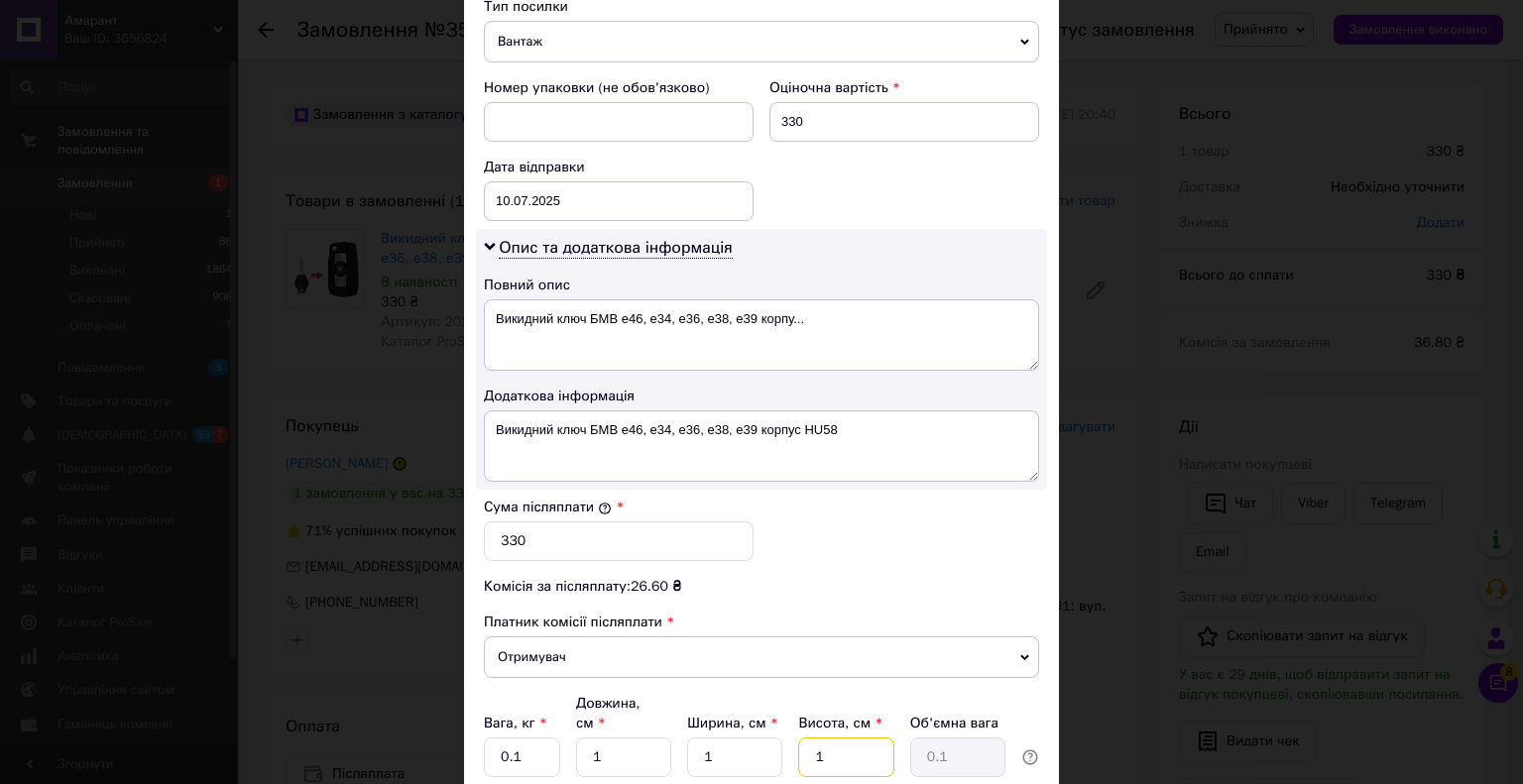 type on "1" 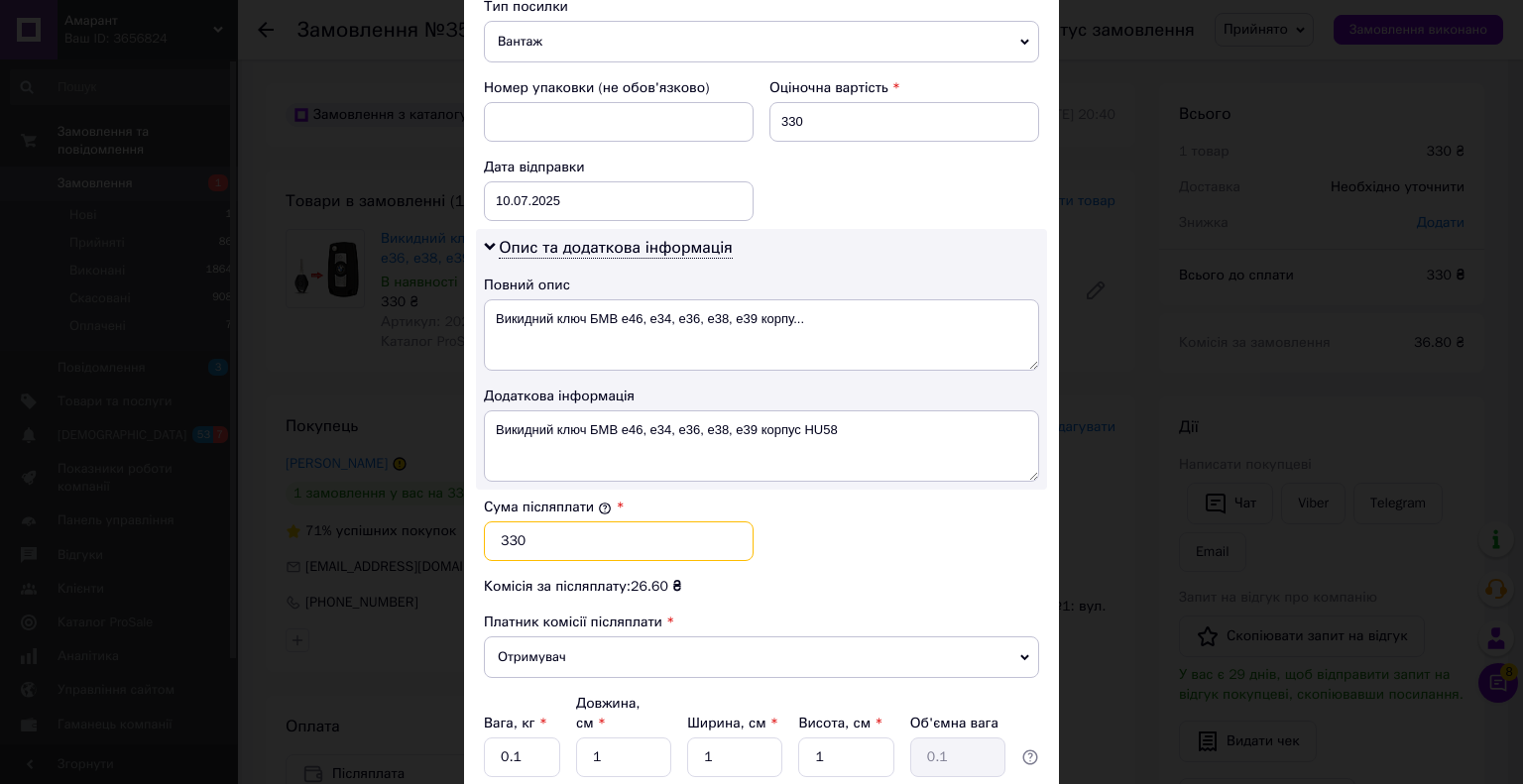 click on "330" at bounding box center (619, 541) 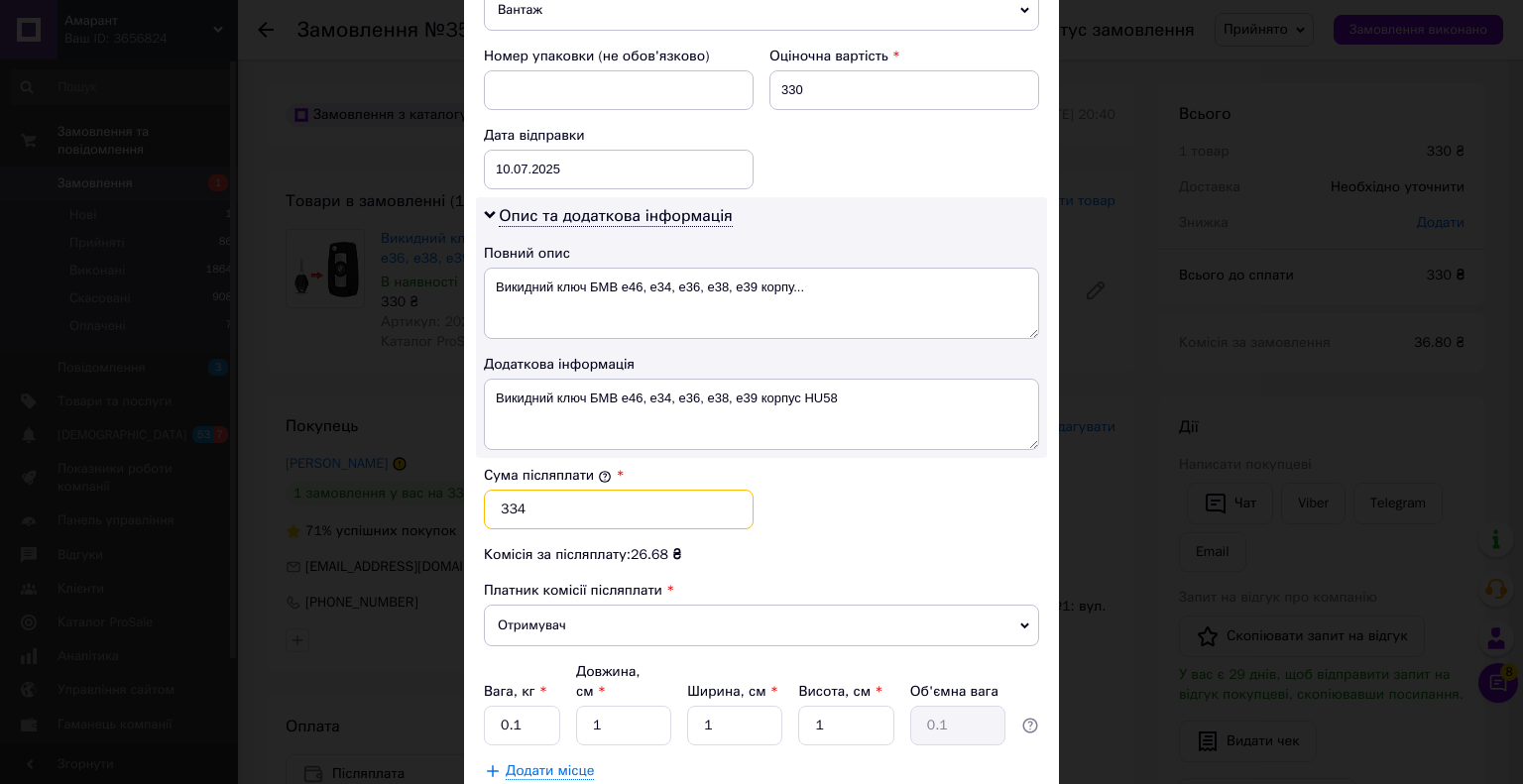 scroll, scrollTop: 892, scrollLeft: 0, axis: vertical 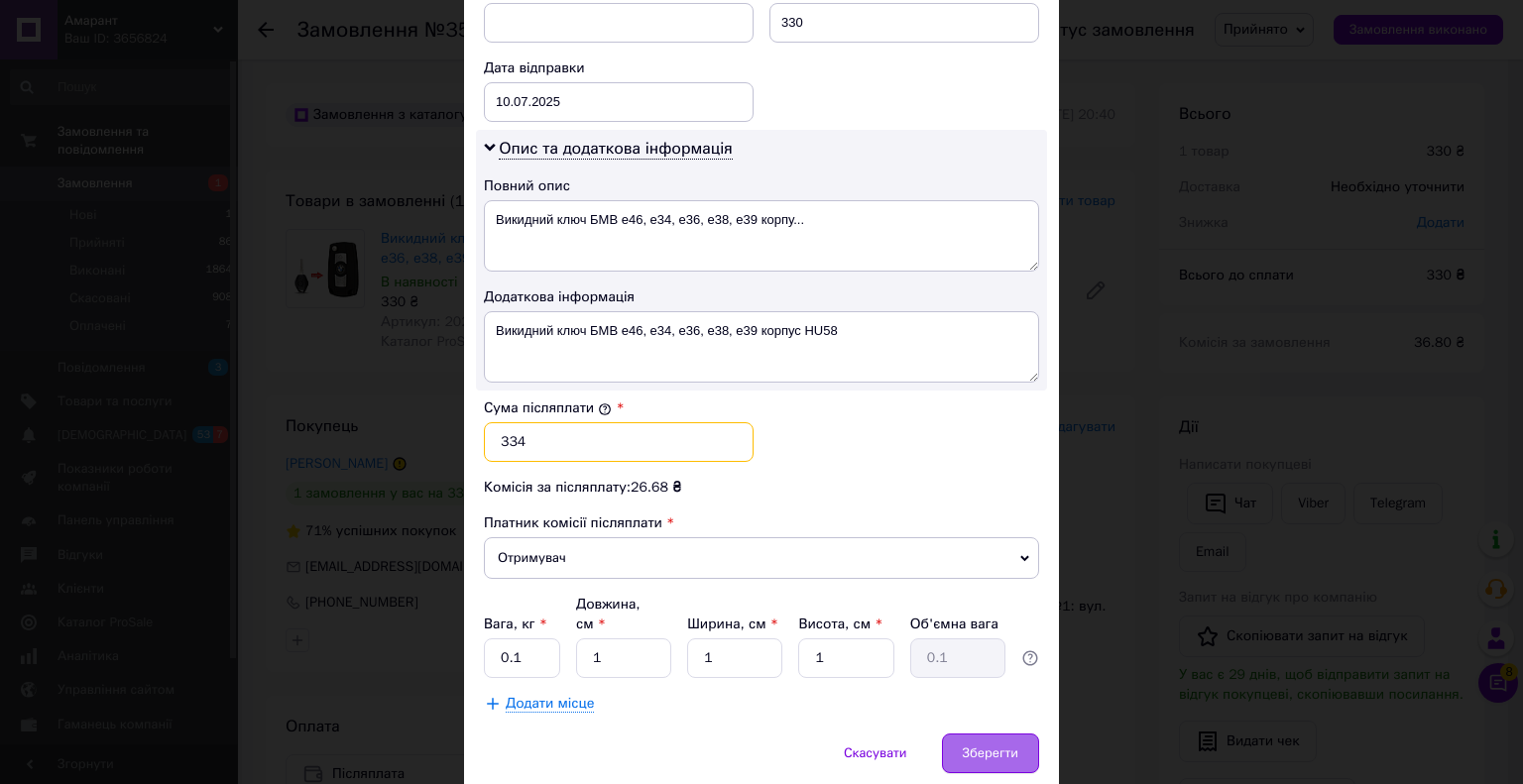 type on "334" 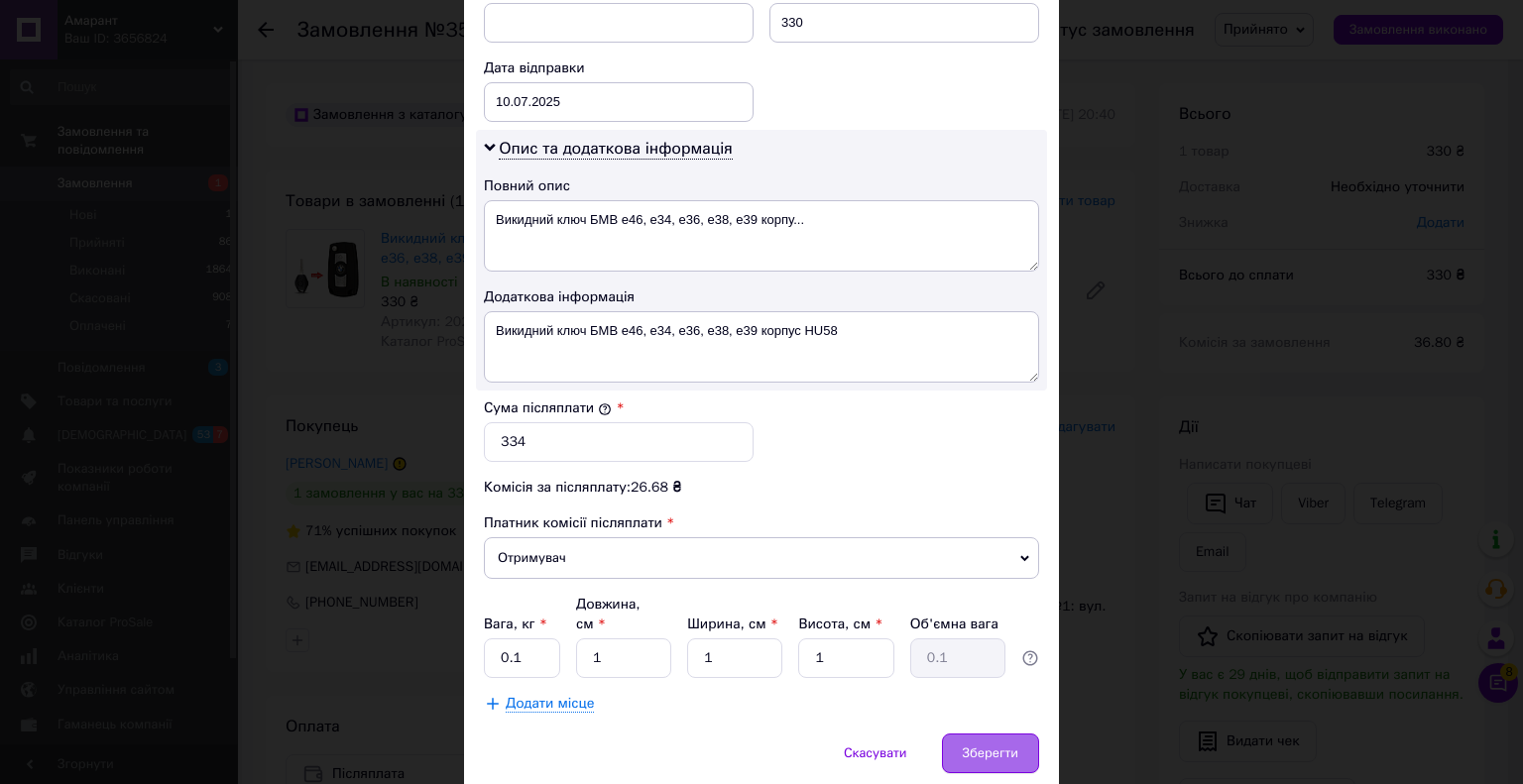 click on "Зберегти" at bounding box center [991, 753] 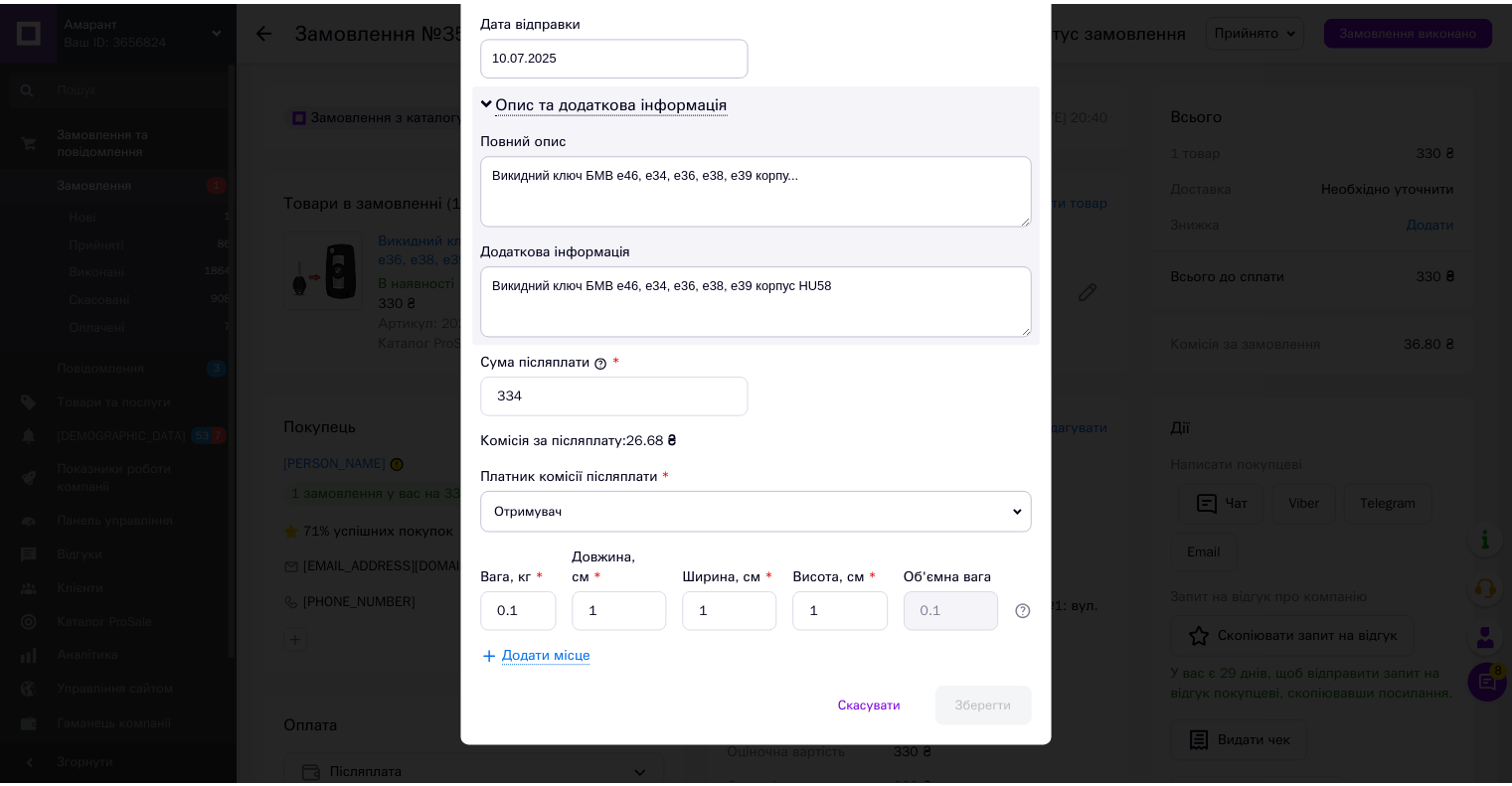 scroll, scrollTop: 946, scrollLeft: 0, axis: vertical 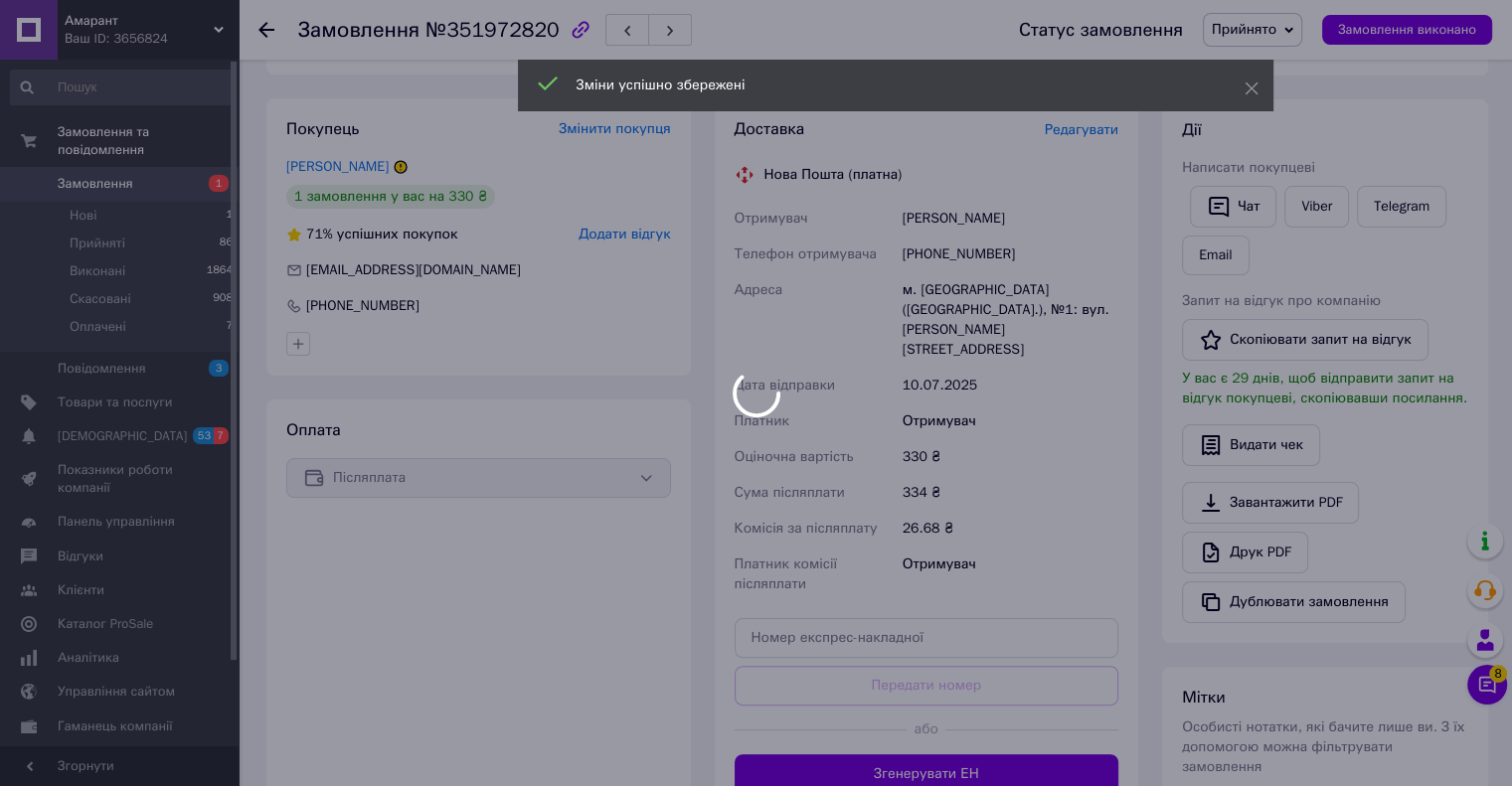 click at bounding box center [756, 393] 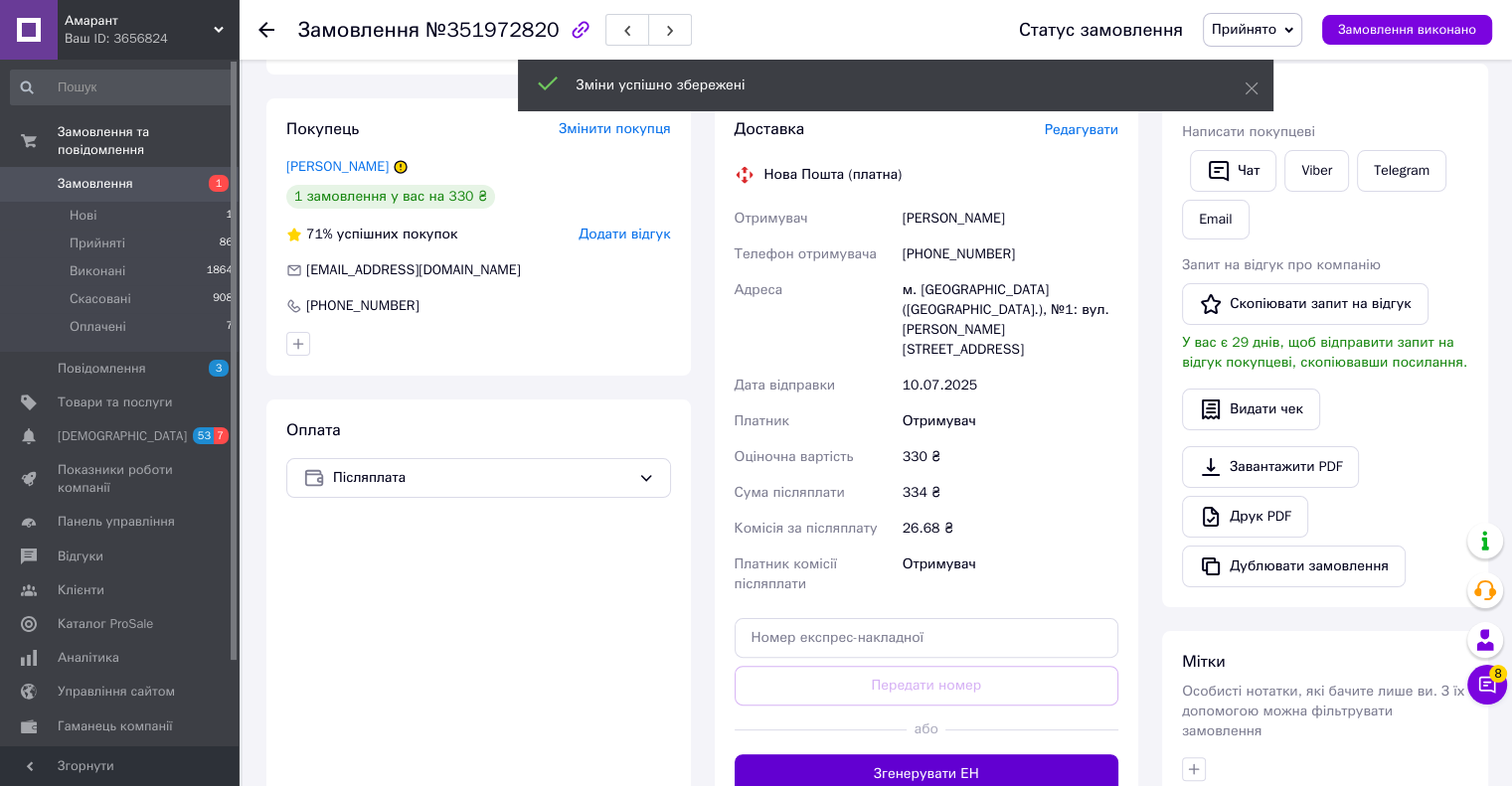 click on "Згенерувати ЕН" at bounding box center (926, 774) 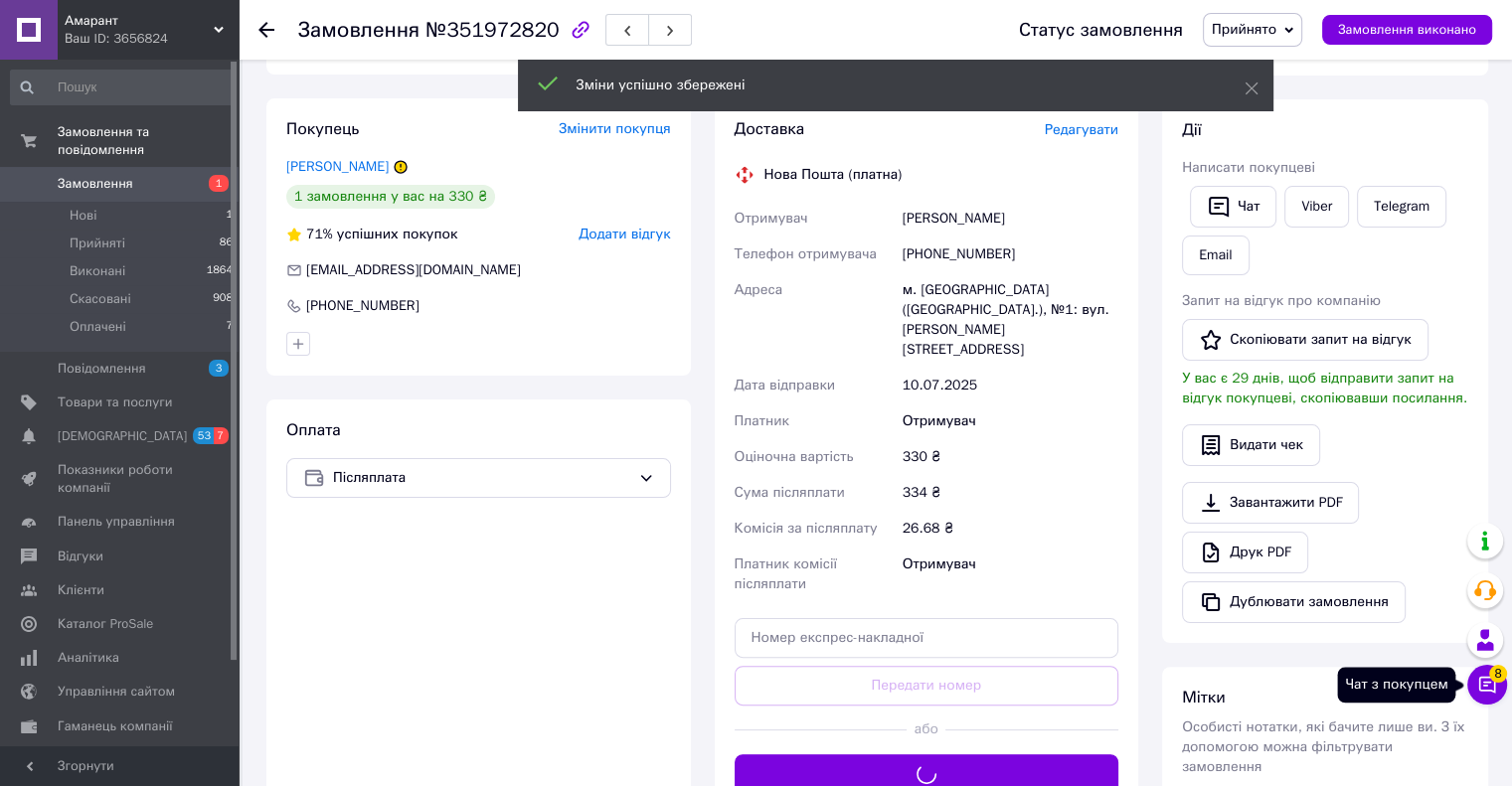 click 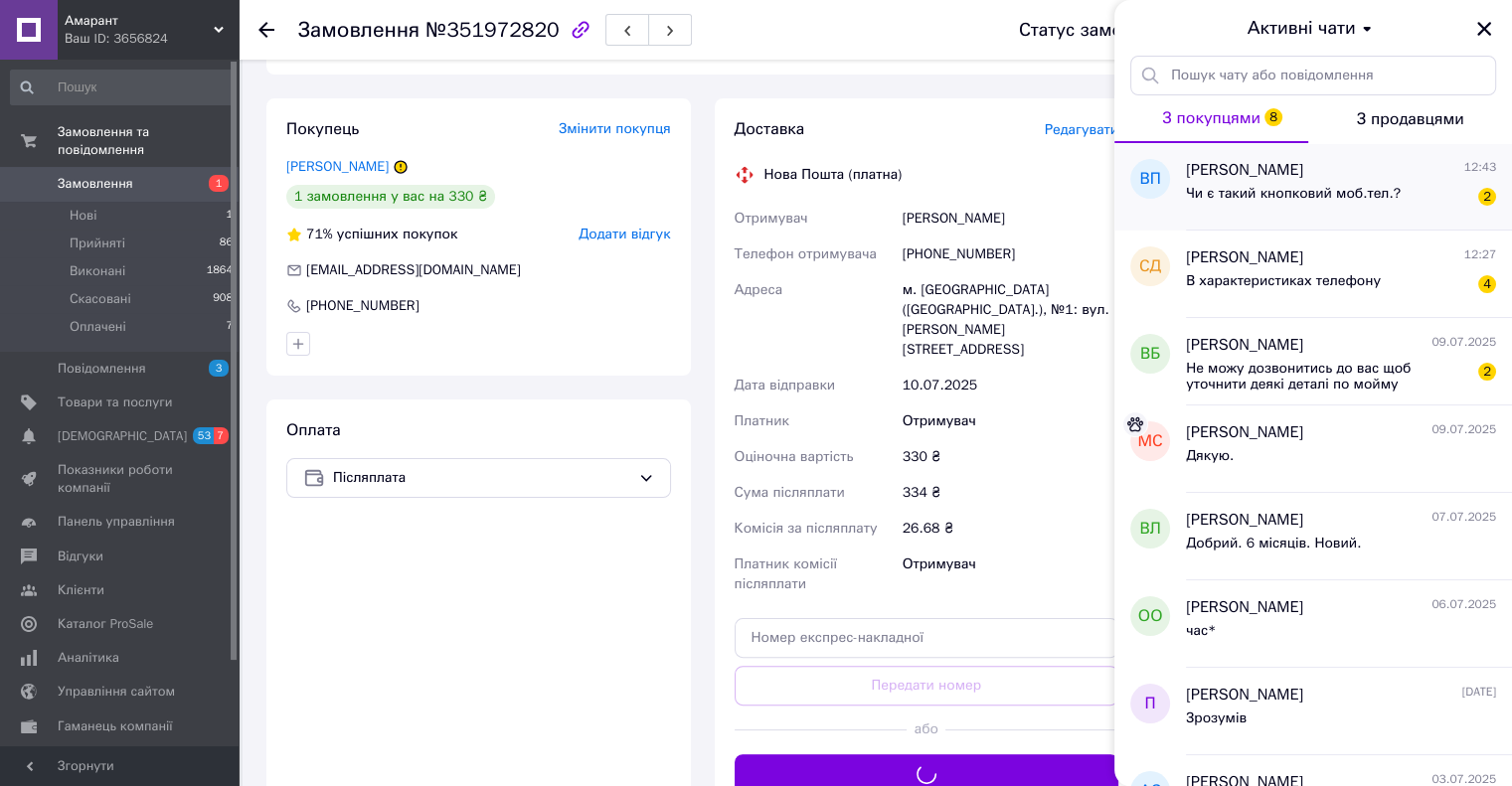 click on "Чи є такий кнопковий моб.тел.? 2" at bounding box center [1341, 198] 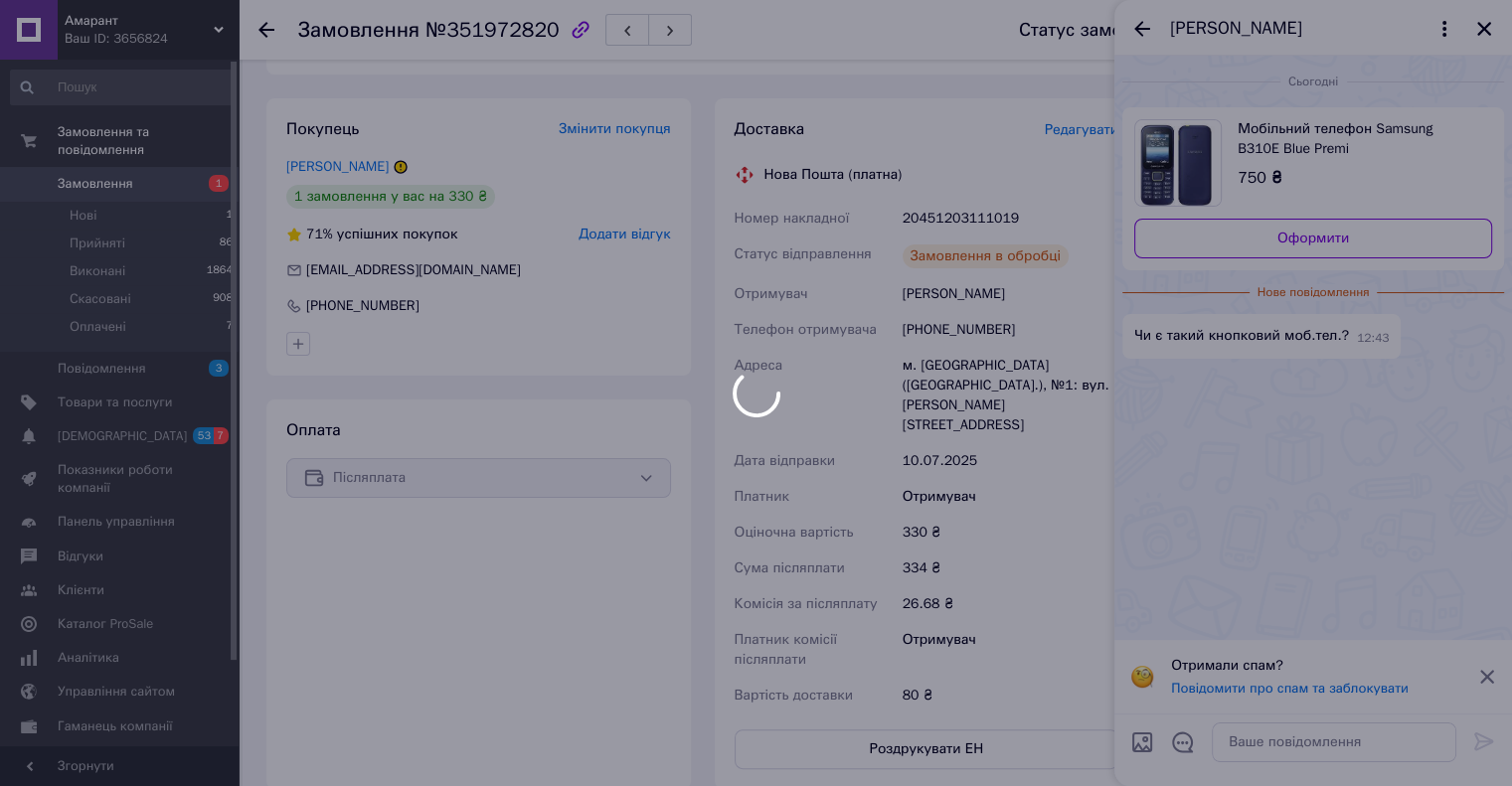 click at bounding box center [756, 393] 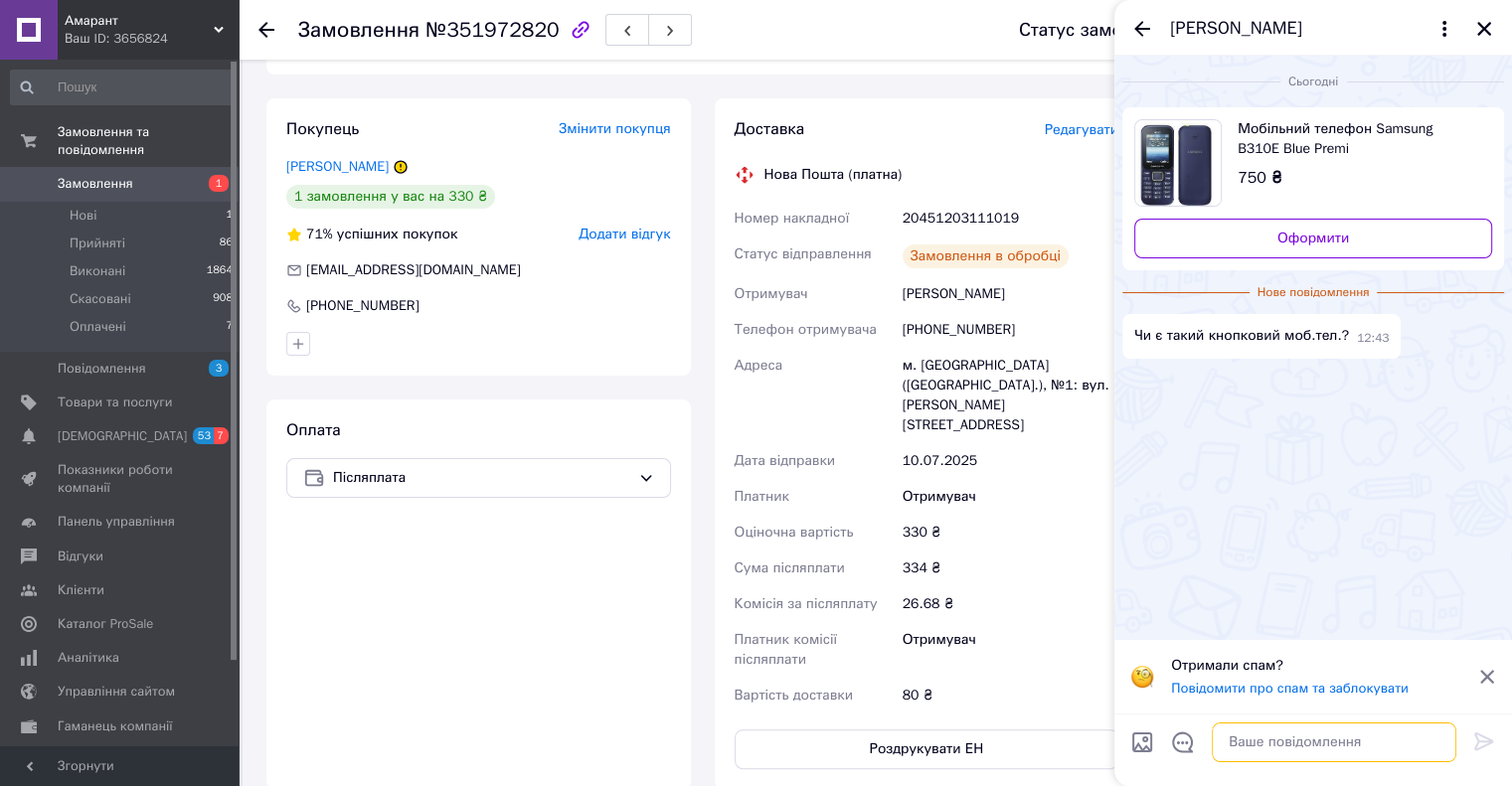 click at bounding box center [1334, 742] 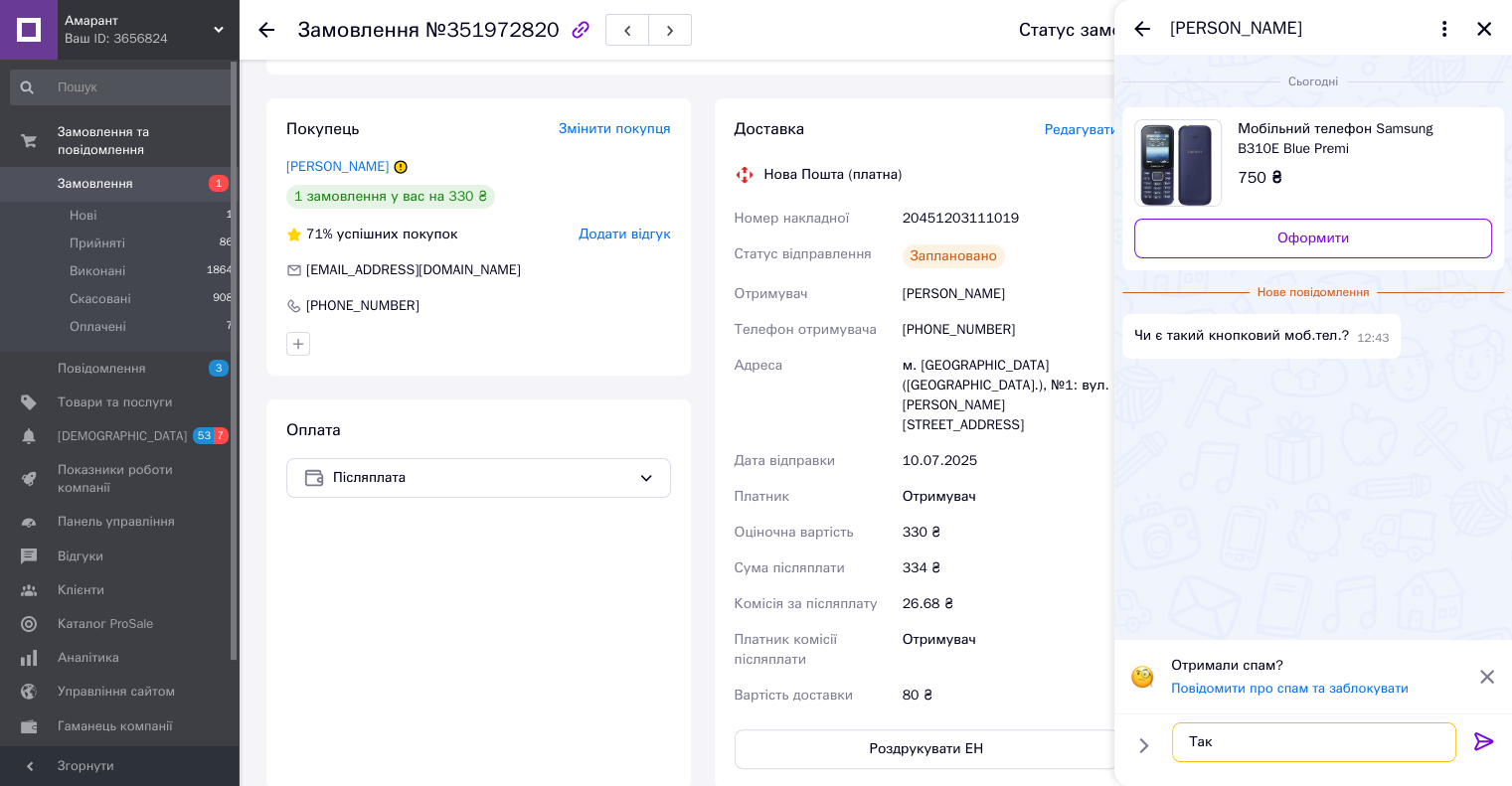 type on "Так" 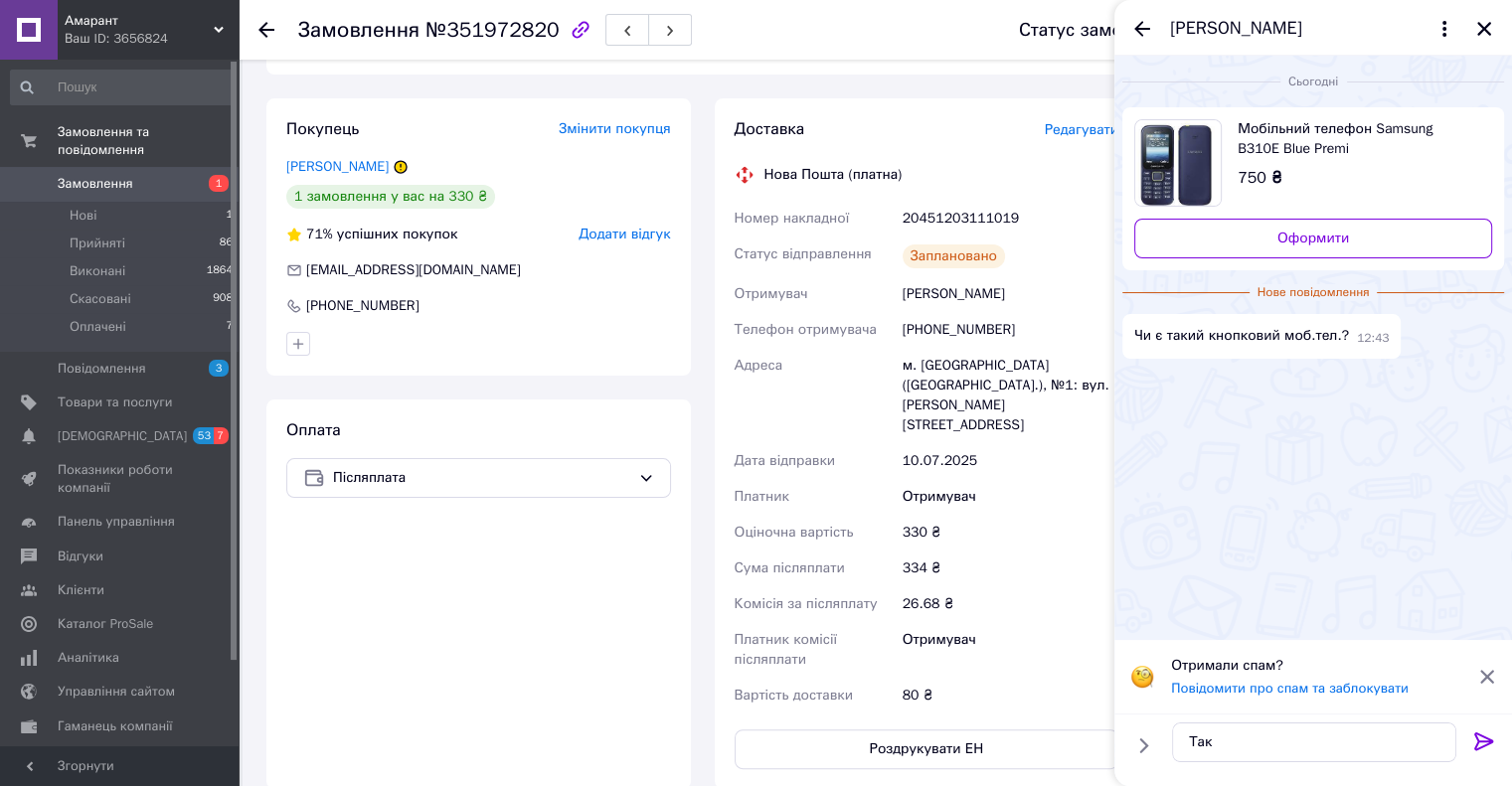 click 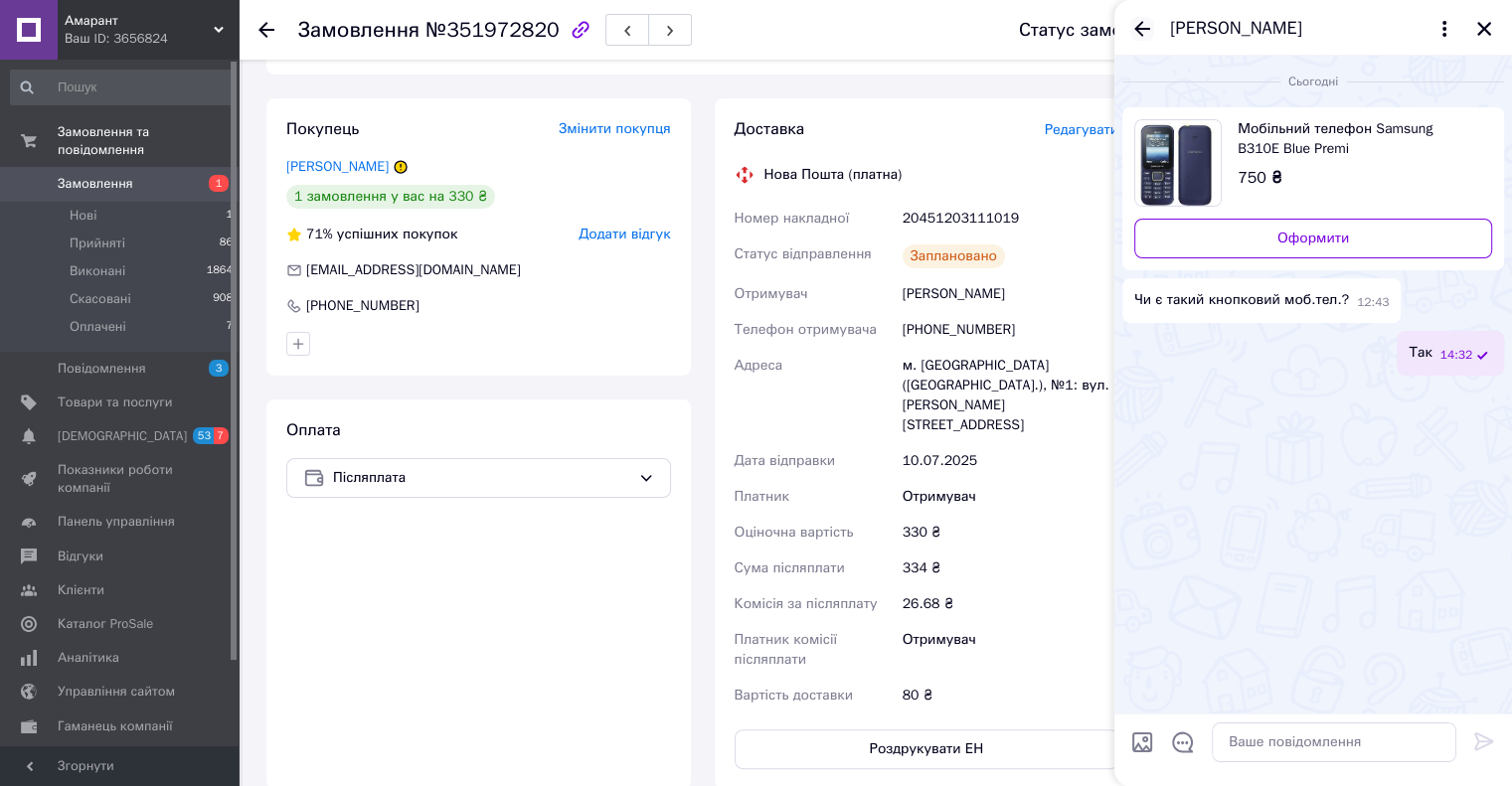 click 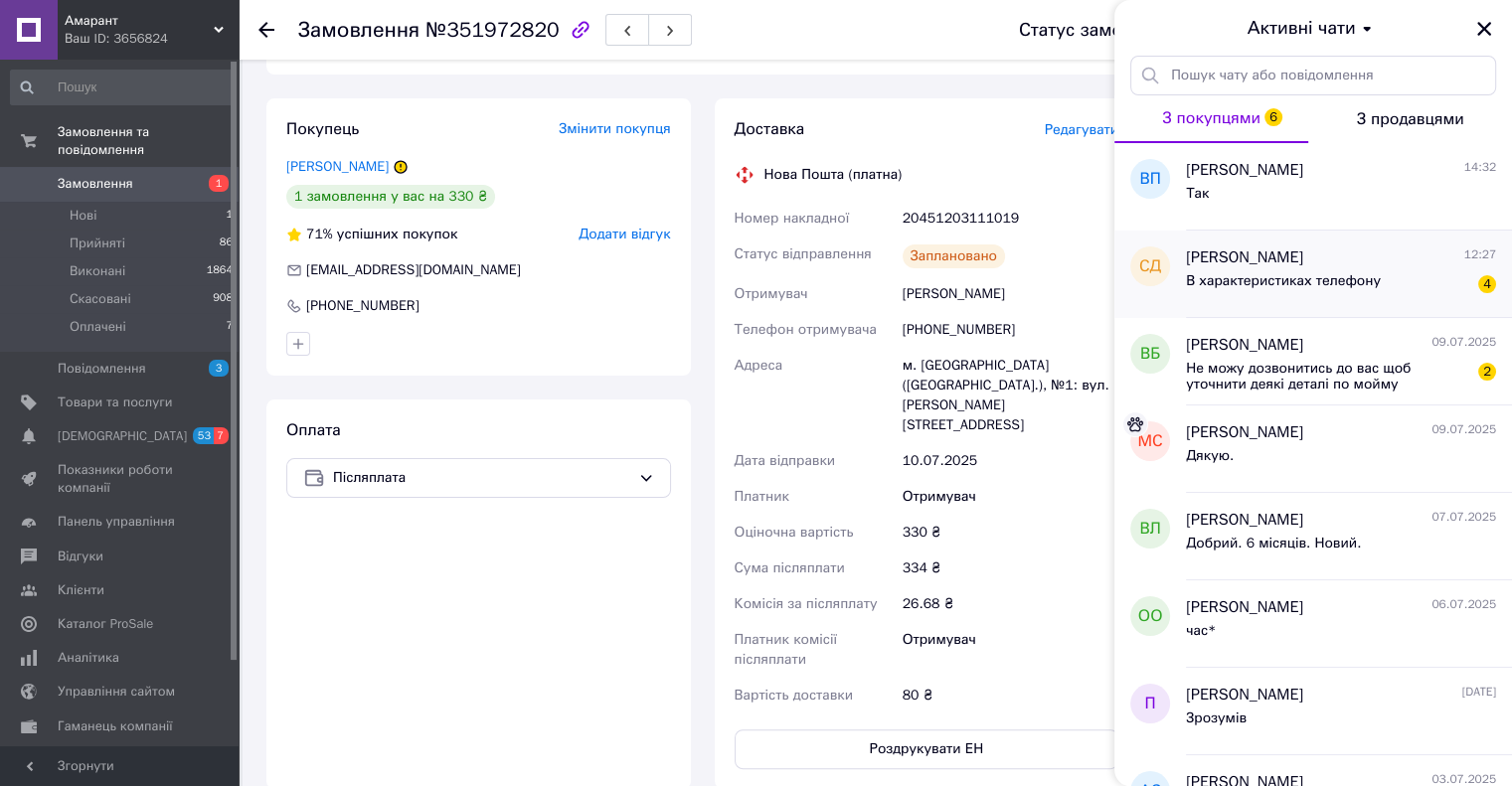 click on "В характеристиках телефону" at bounding box center [1283, 281] 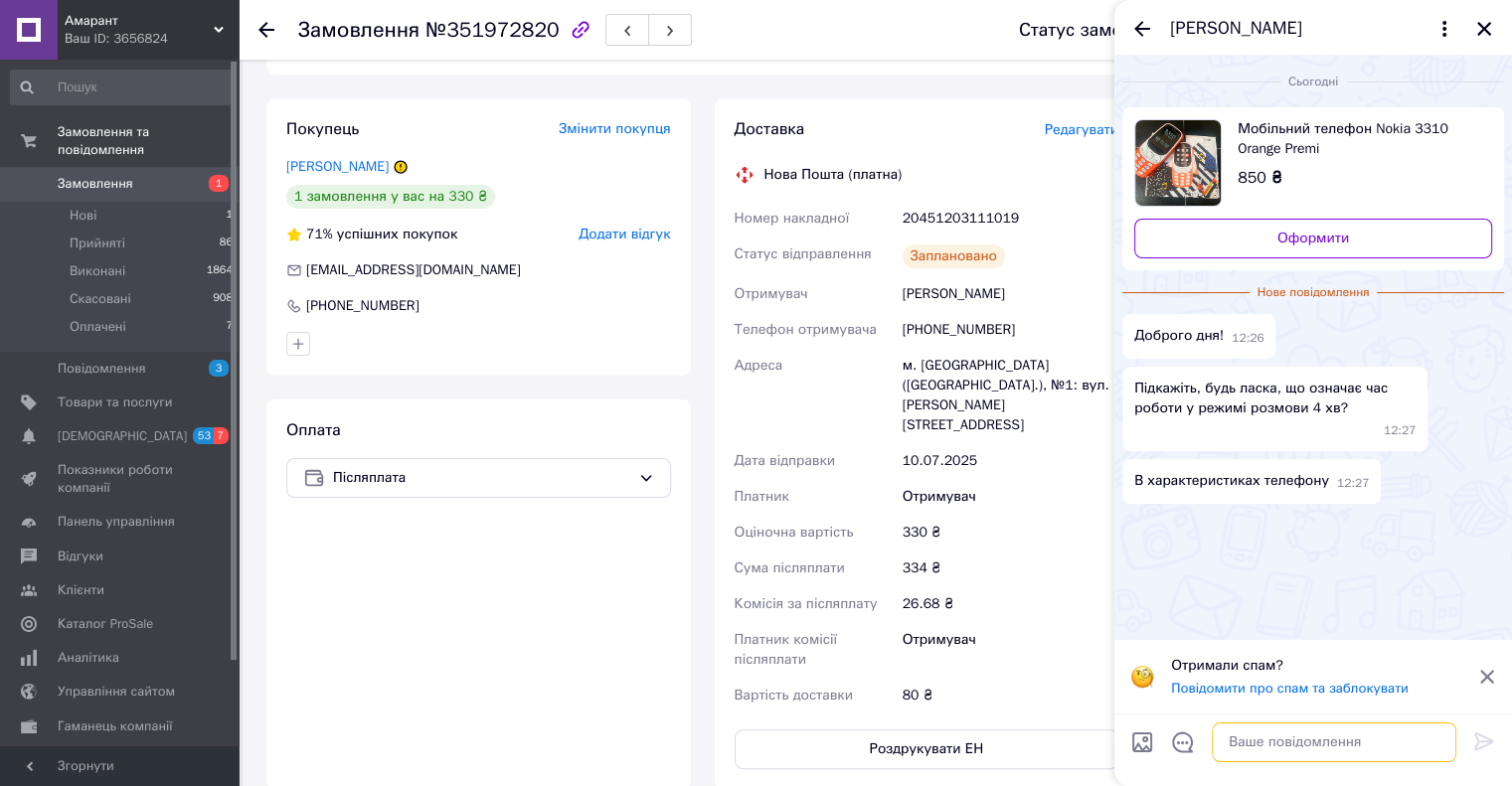click at bounding box center [1334, 742] 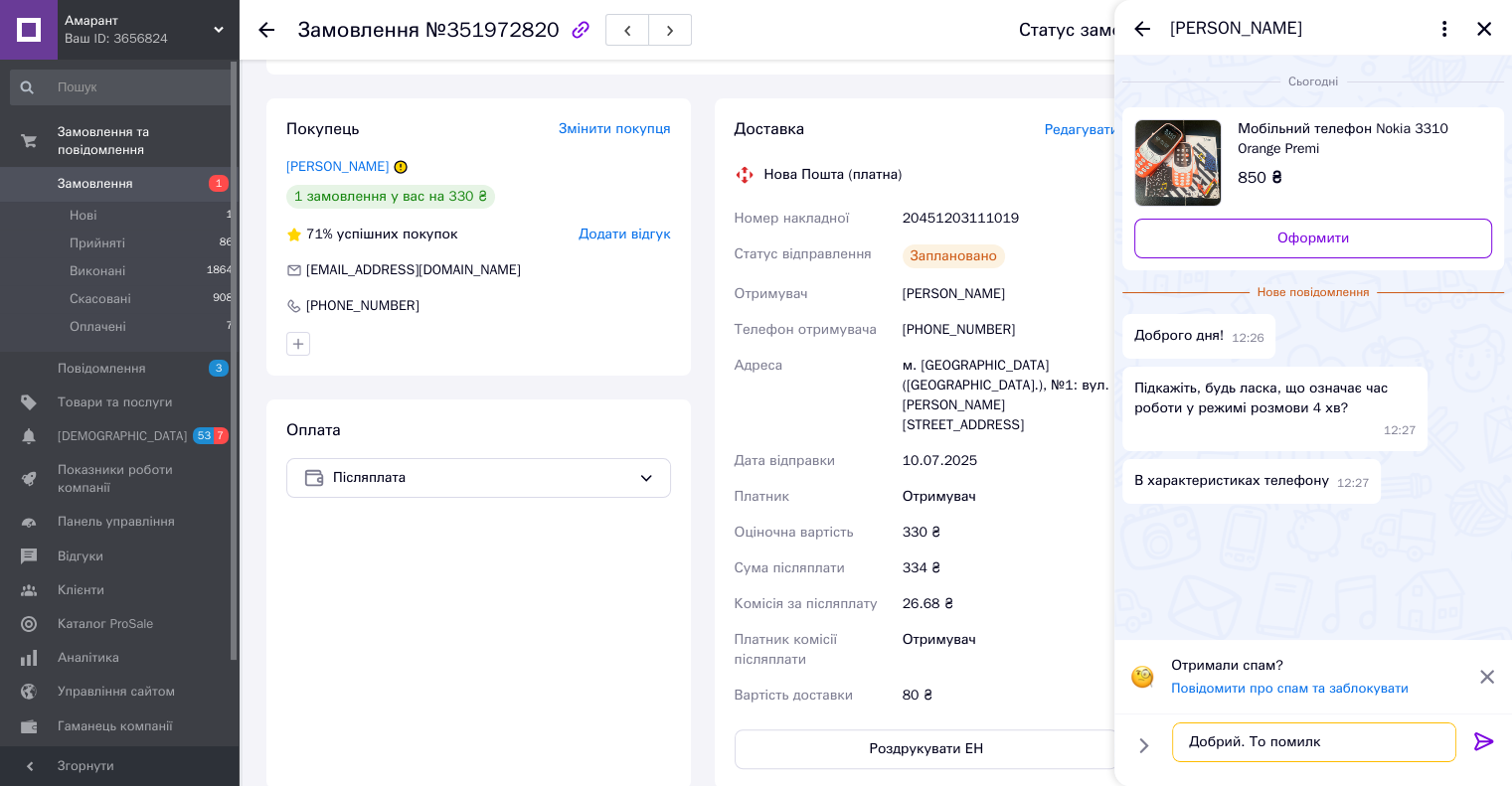 type on "Добрий. То помилка" 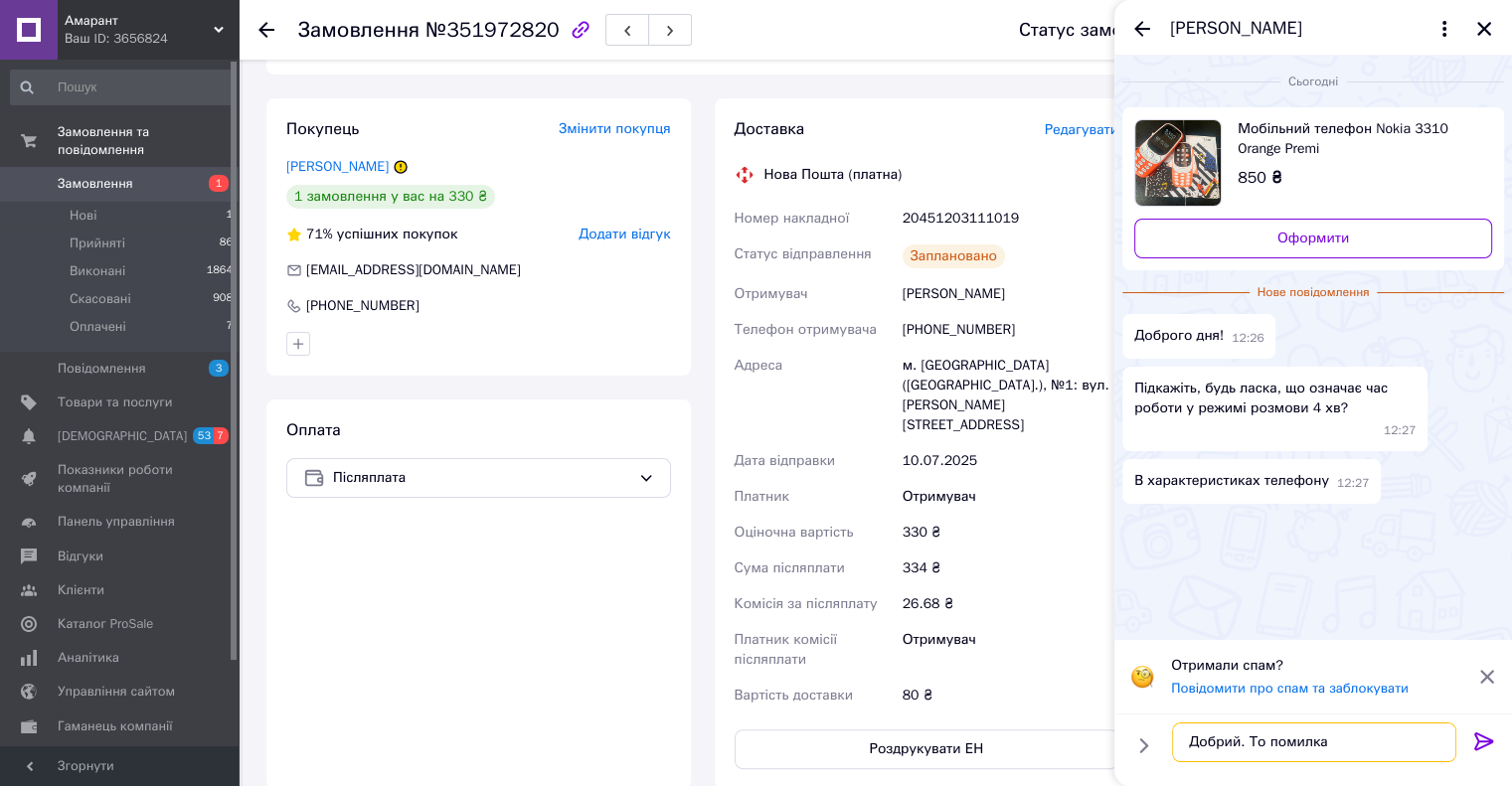 type 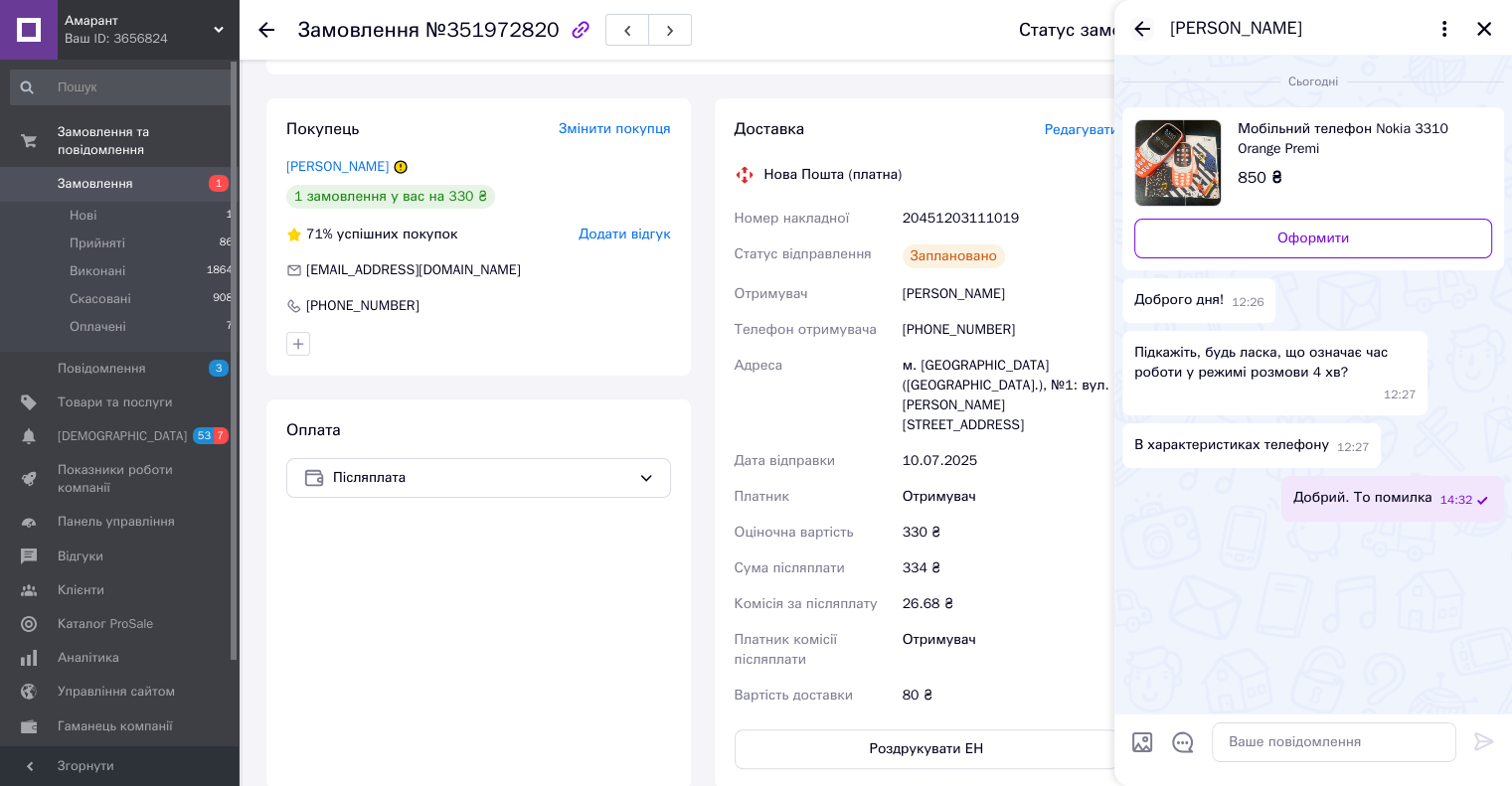 click 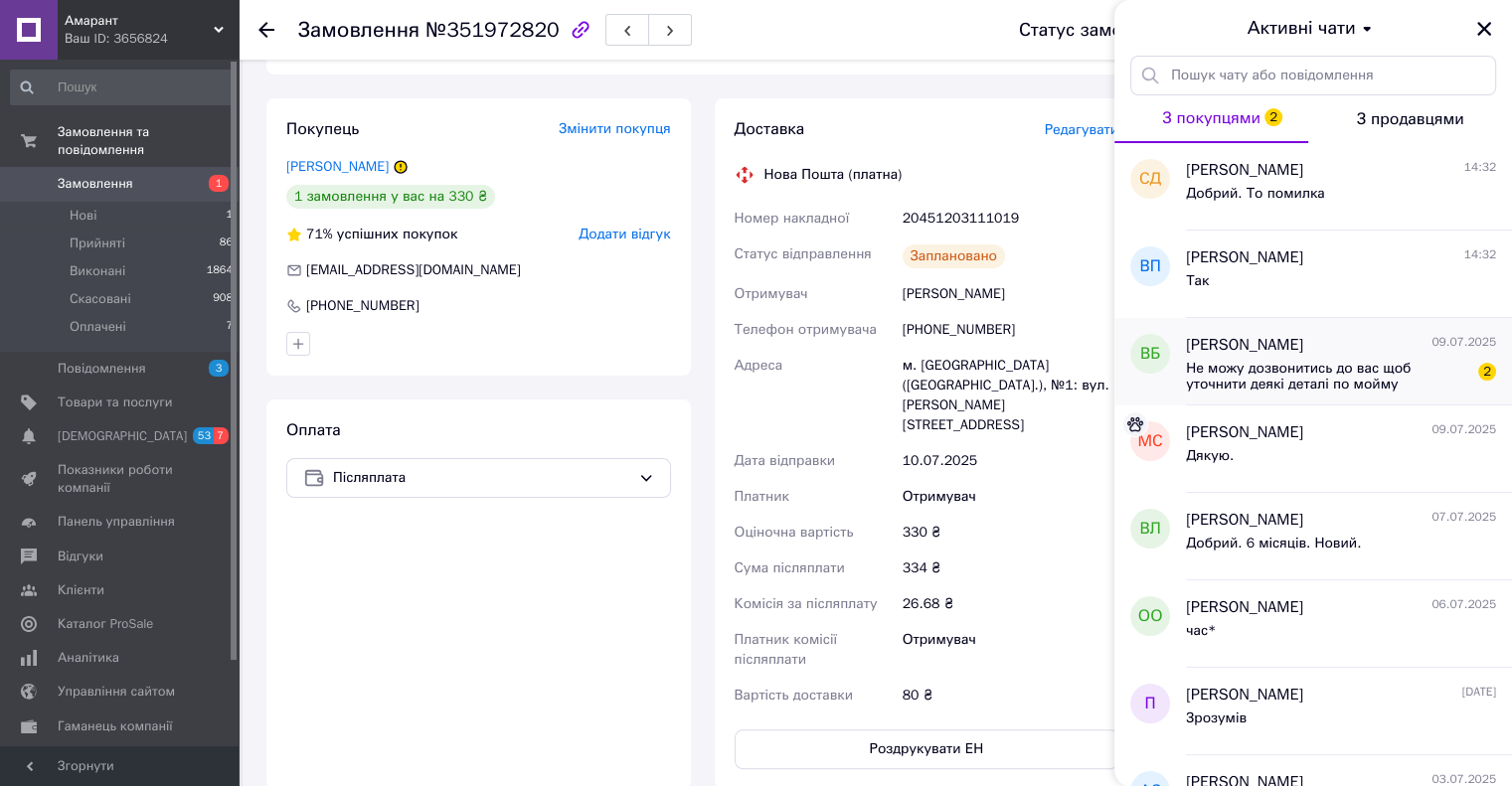 click on "Валентин Байбарацкий 09.07.2025 Не можу дозвонитись до вас щоб уточнити деякі деталі по мойму  замовленню тому прошу перезвонити мені сьогодні тому що завтра я на роботі і не зможу з вами звязатись. Перезвоніть мені будь ласка 2" at bounding box center (1349, 362) 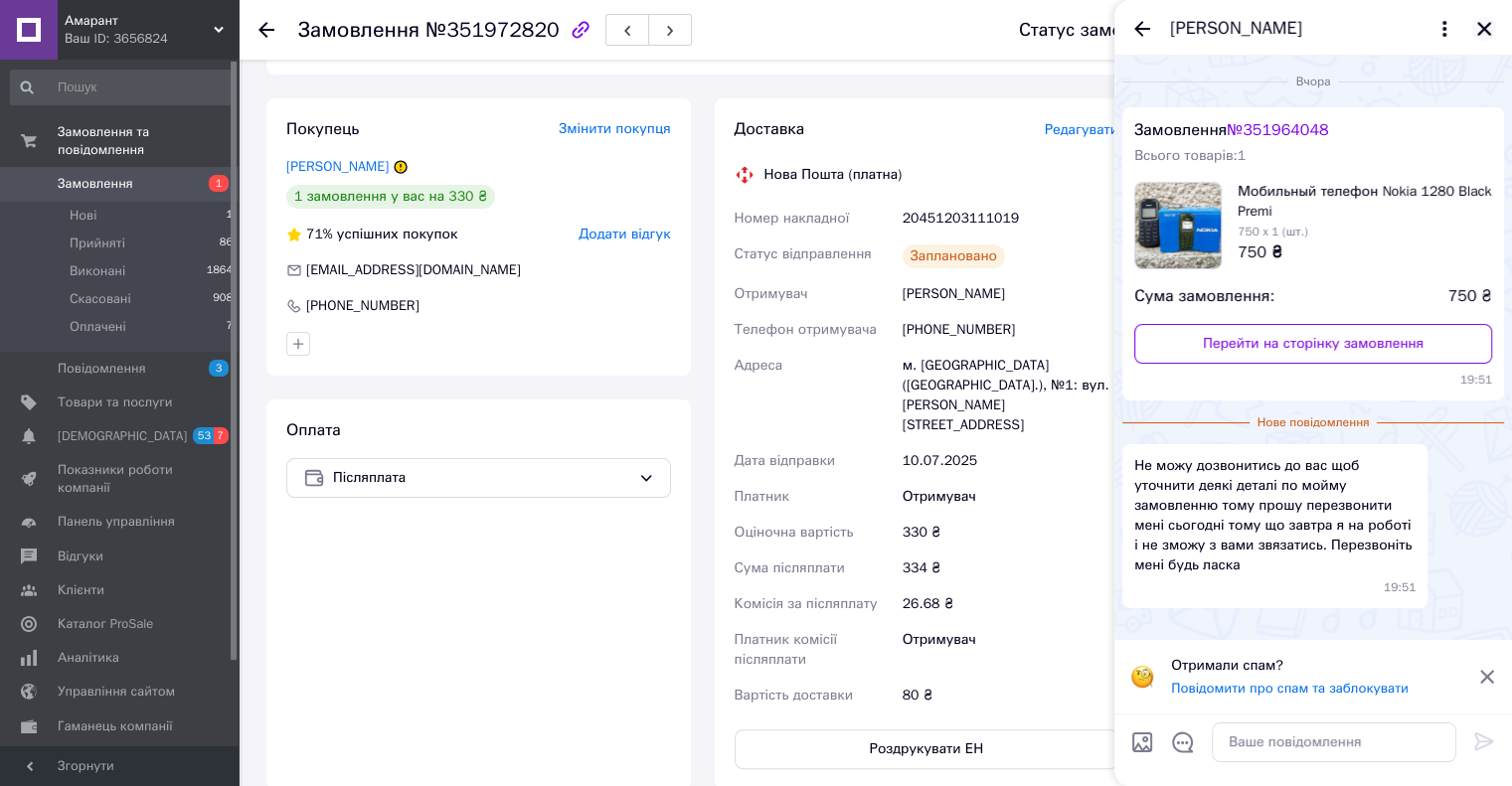 click 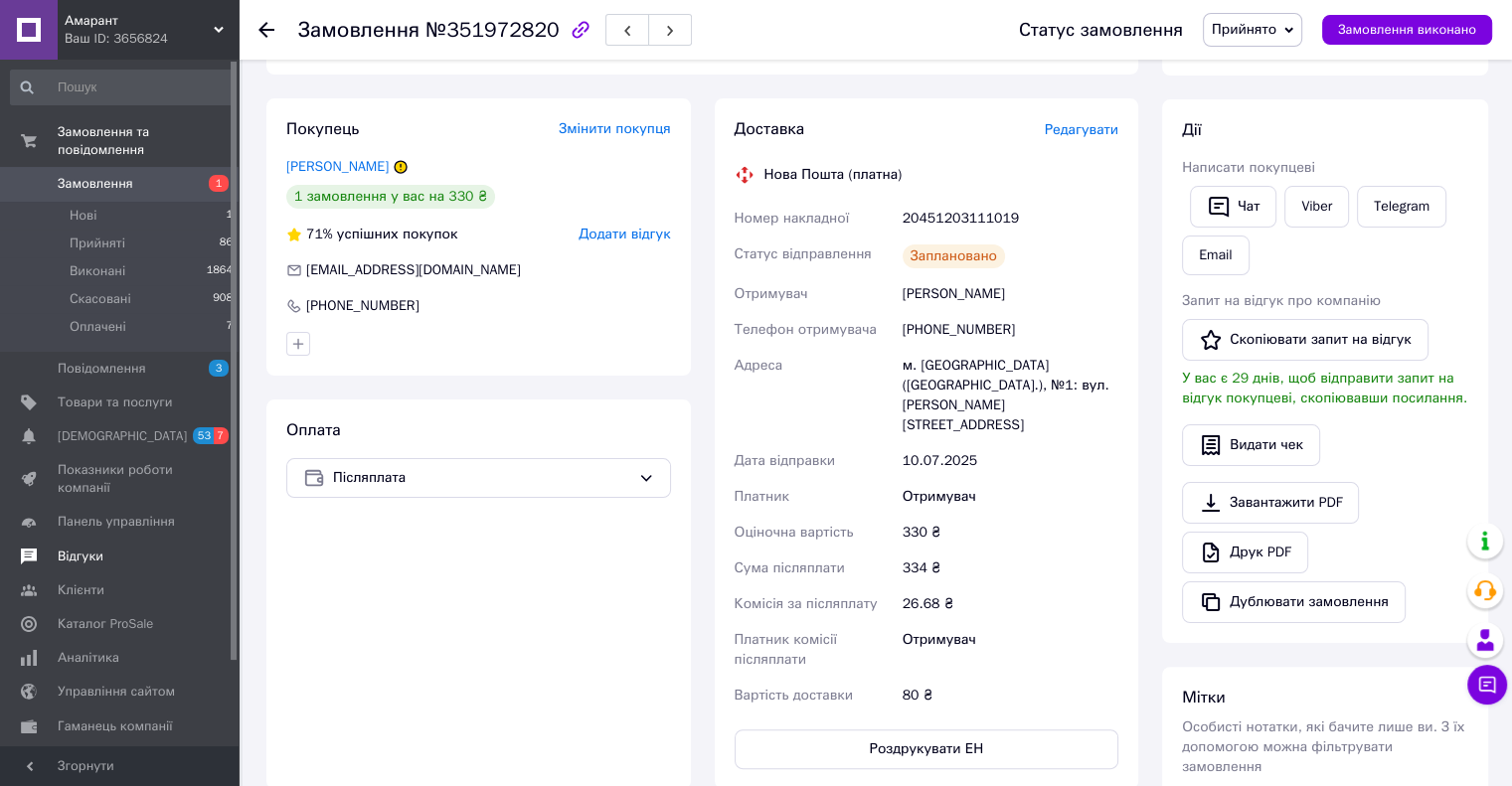click on "Відгуки" at bounding box center [120, 556] 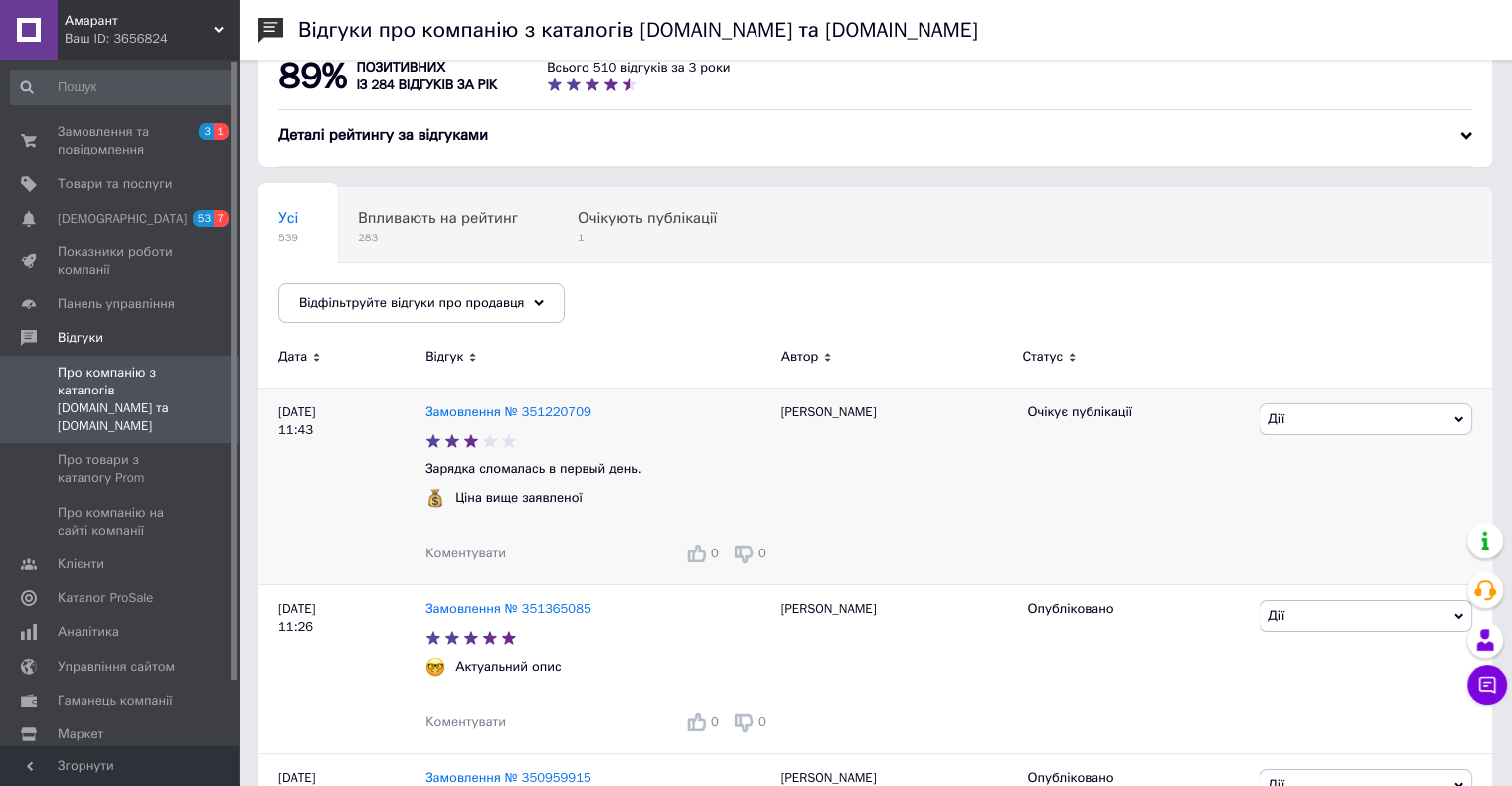 scroll, scrollTop: 0, scrollLeft: 0, axis: both 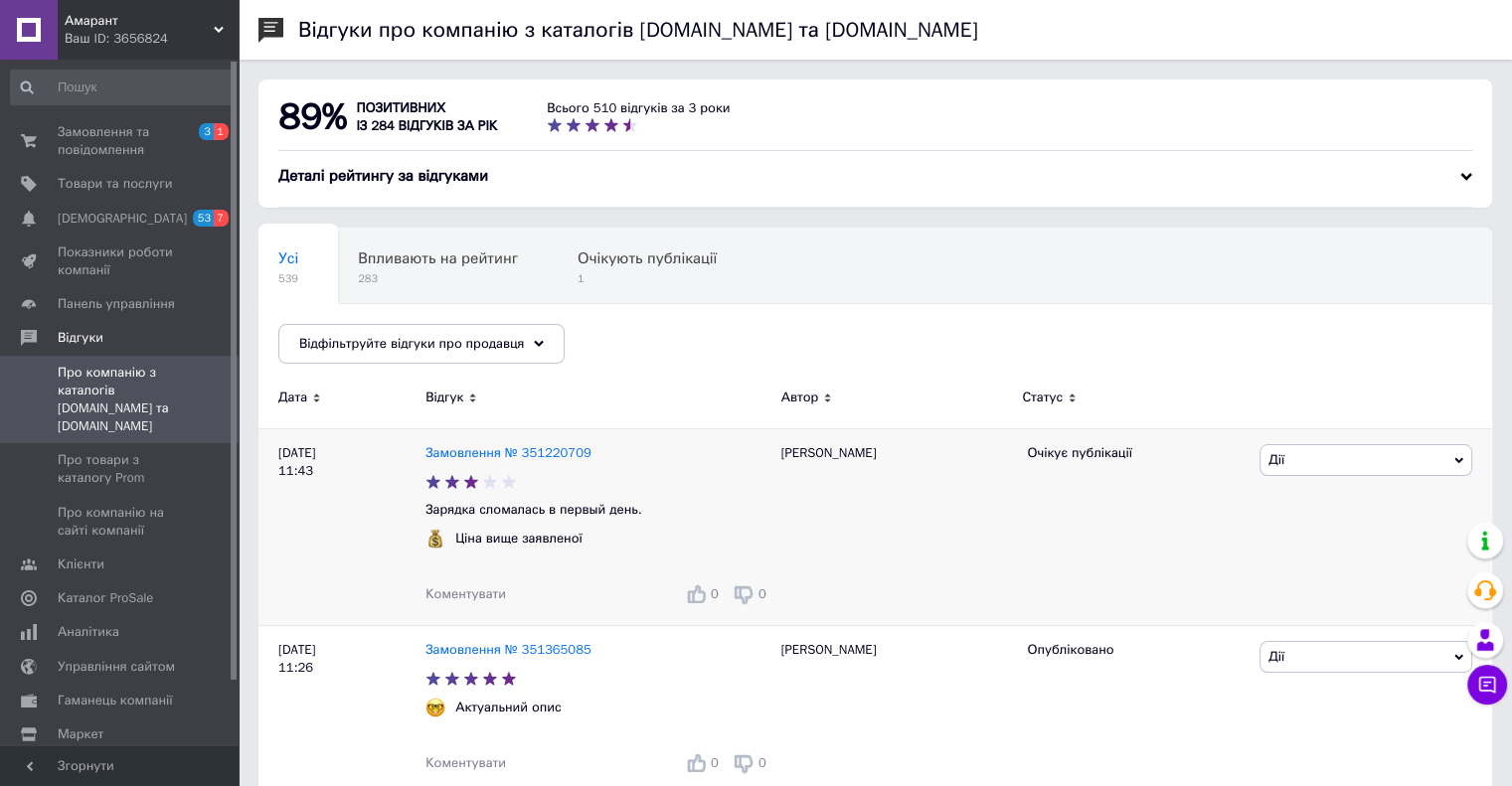 click on "Замовлення № 351220709 Зарядка сломалась в первый день. Ціна вище заявленої Коментувати 0 0" at bounding box center (598, 527) 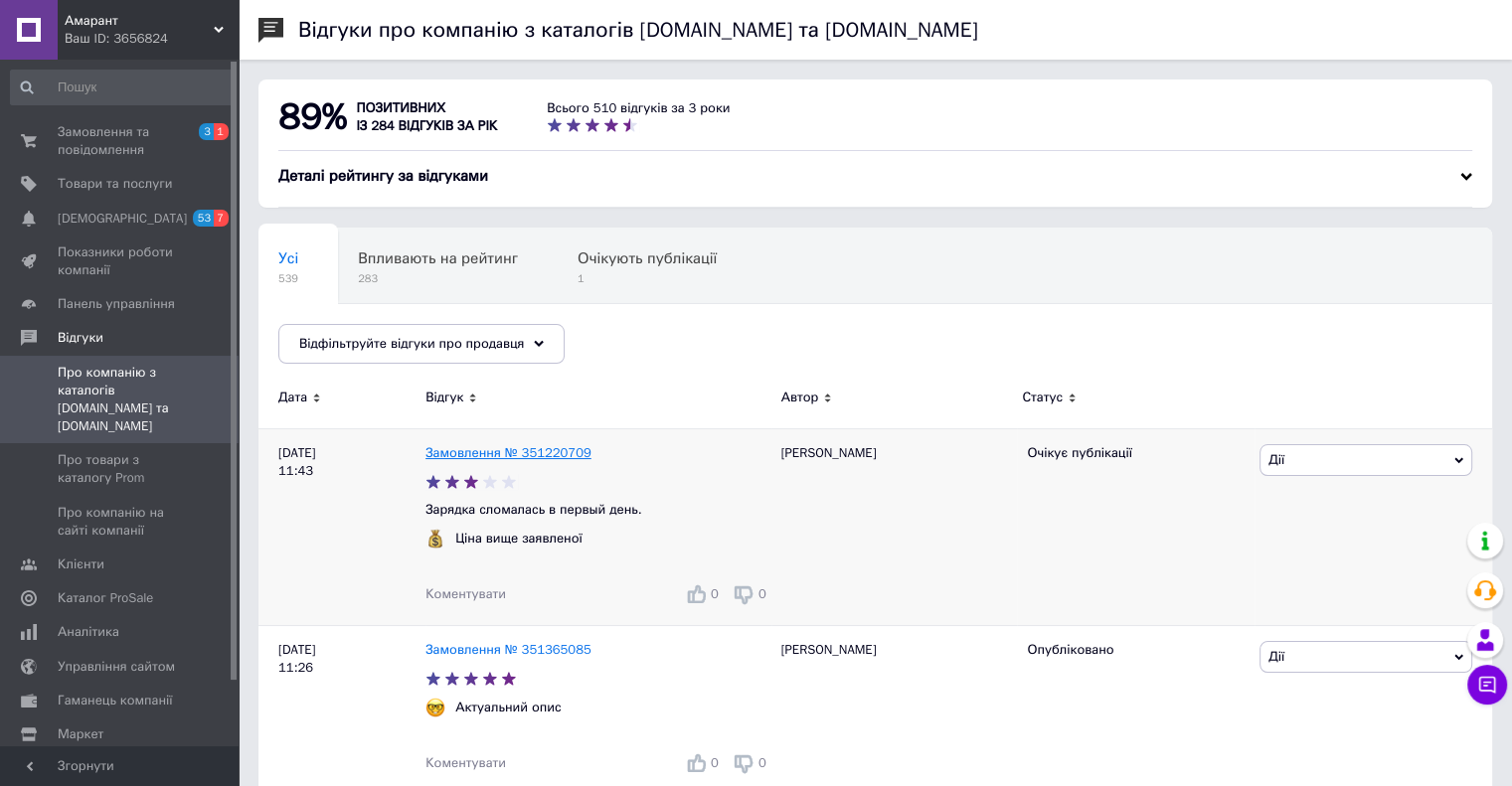 click on "Замовлення № 351220709" at bounding box center [508, 452] 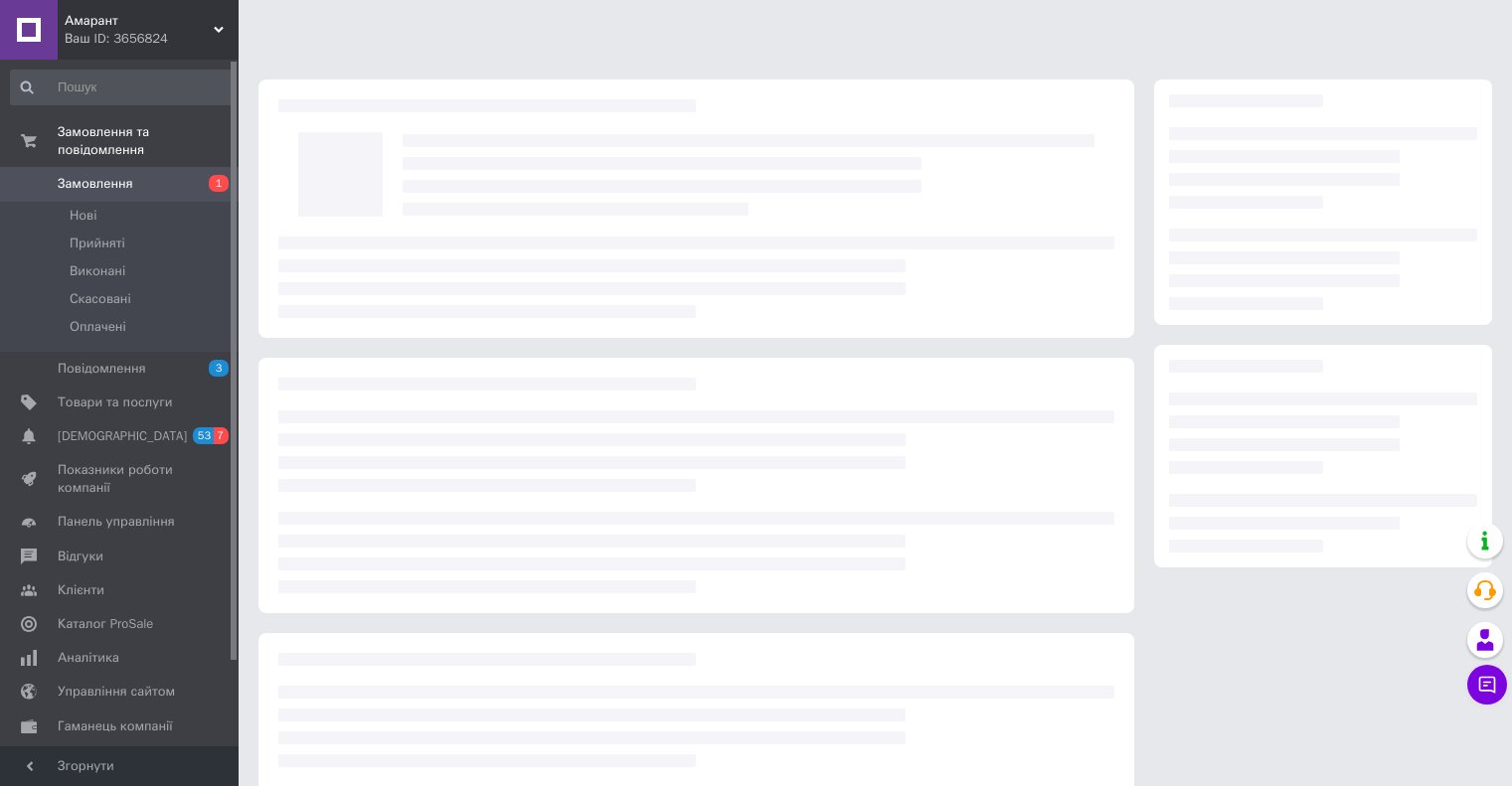 scroll, scrollTop: 0, scrollLeft: 0, axis: both 